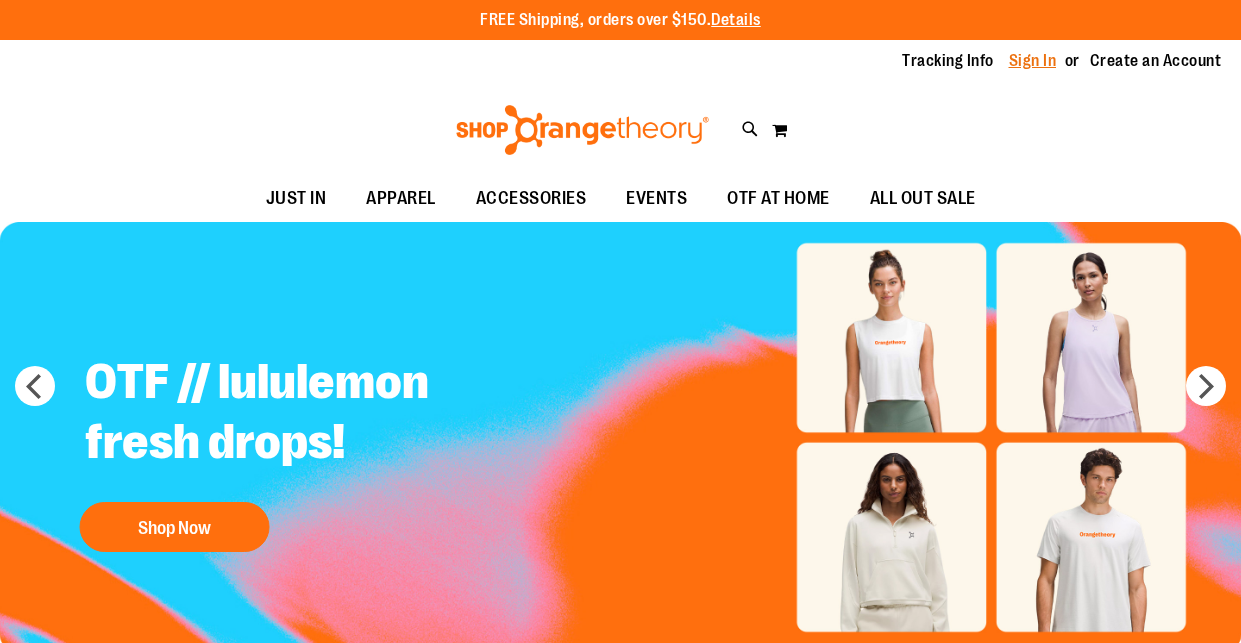 scroll, scrollTop: 0, scrollLeft: 0, axis: both 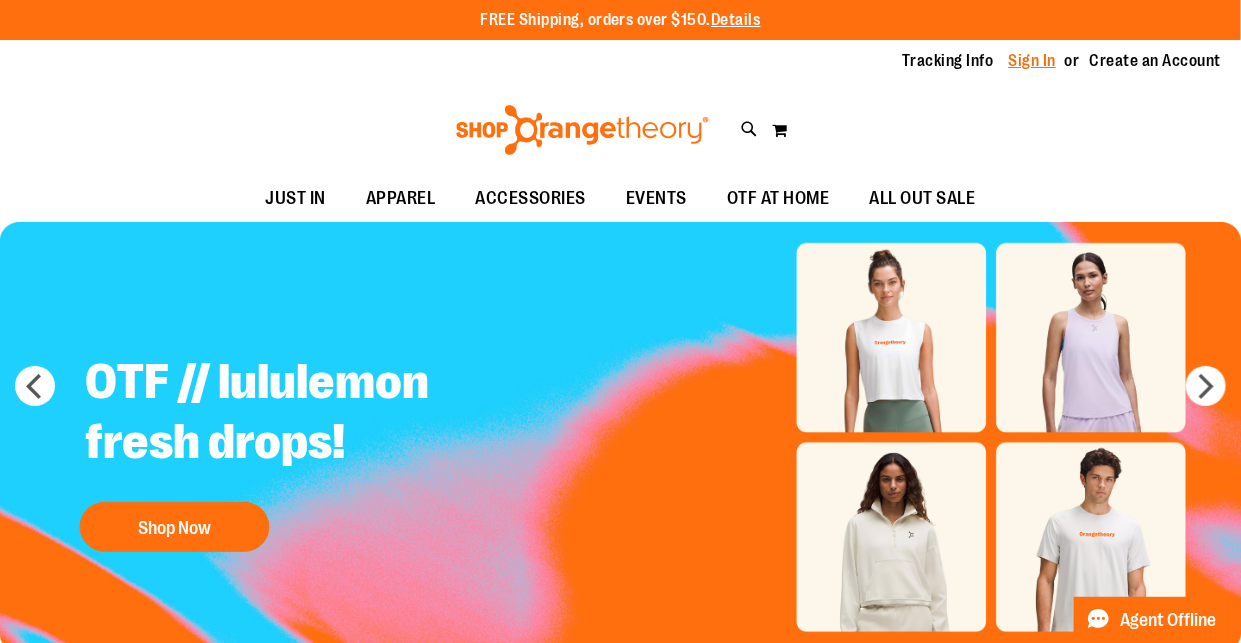 click on "Sign In" at bounding box center [1033, 61] 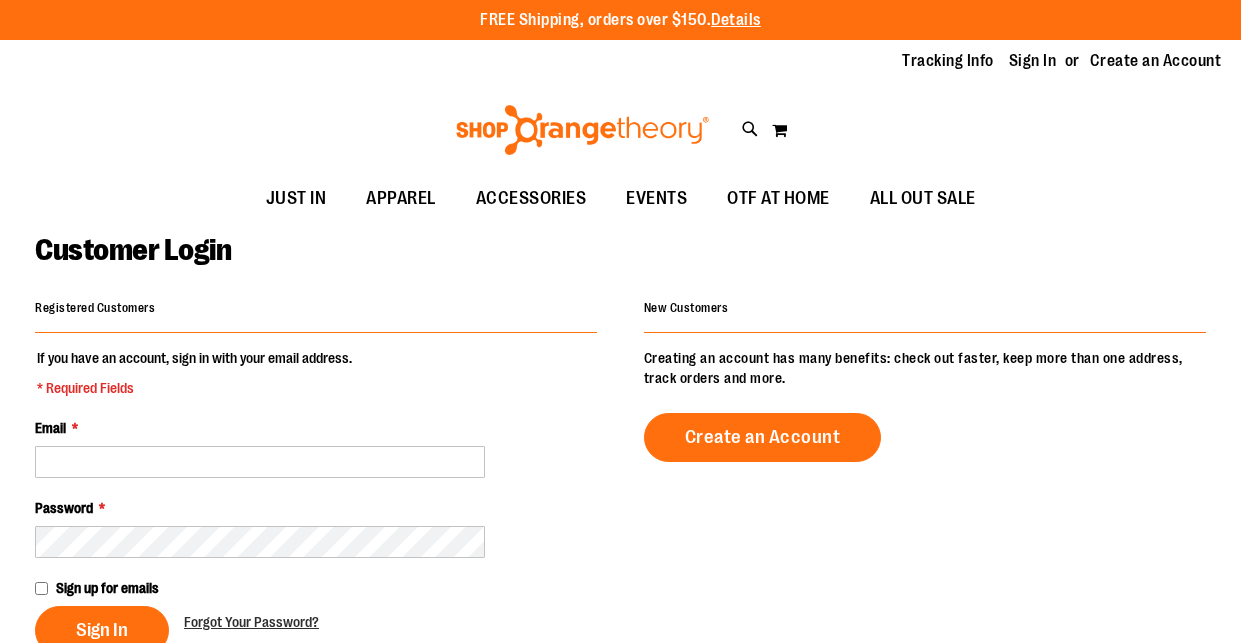 scroll, scrollTop: 0, scrollLeft: 0, axis: both 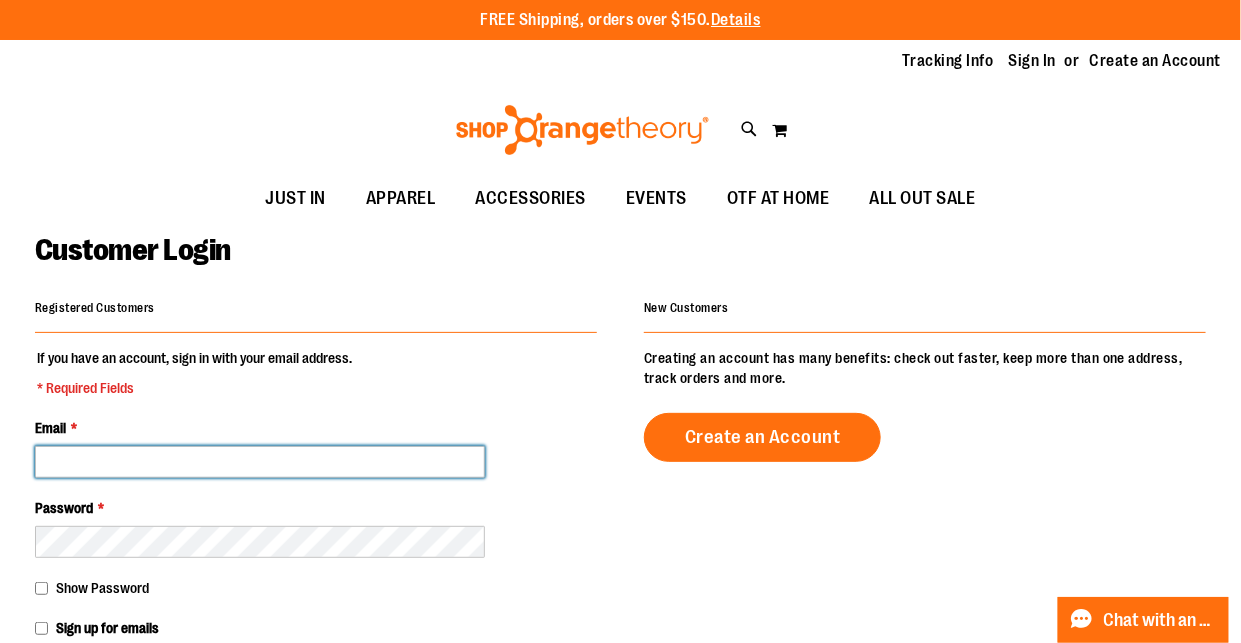 type on "**********" 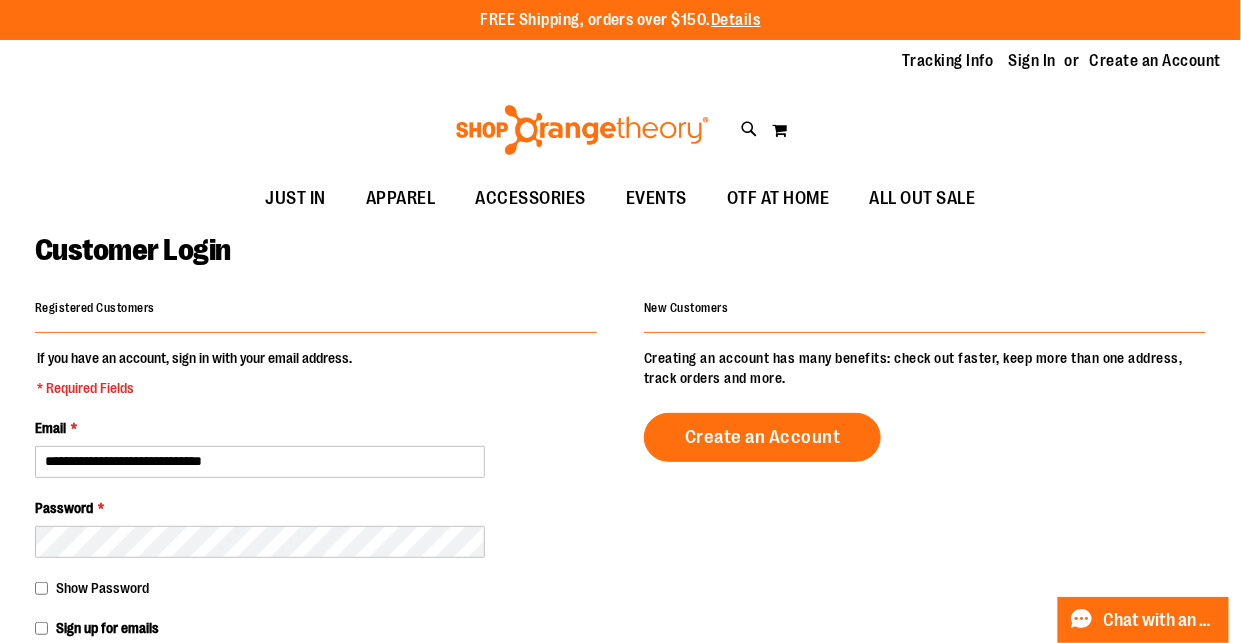 type on "**********" 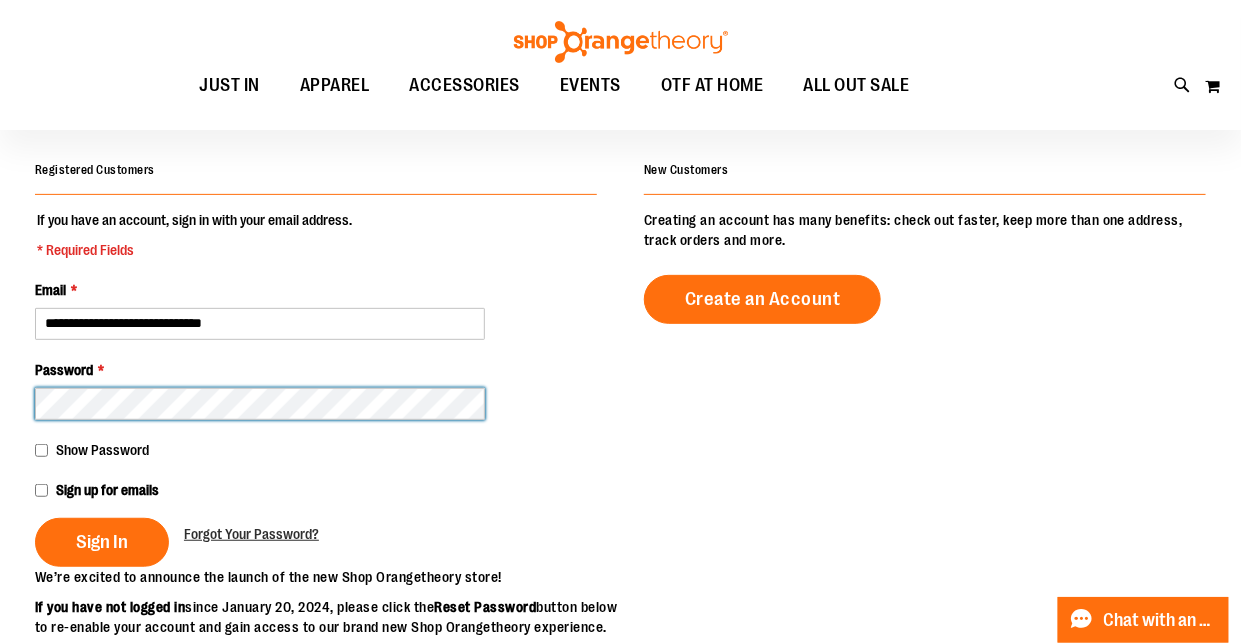 scroll, scrollTop: 138, scrollLeft: 0, axis: vertical 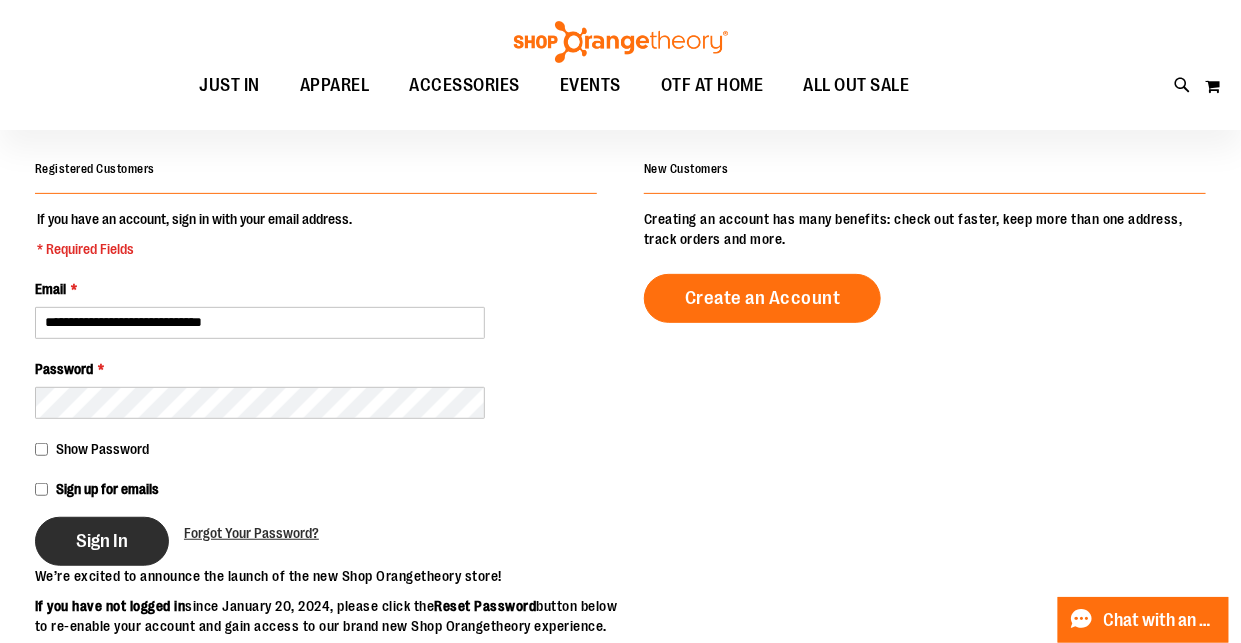 click on "Sign In" at bounding box center (102, 541) 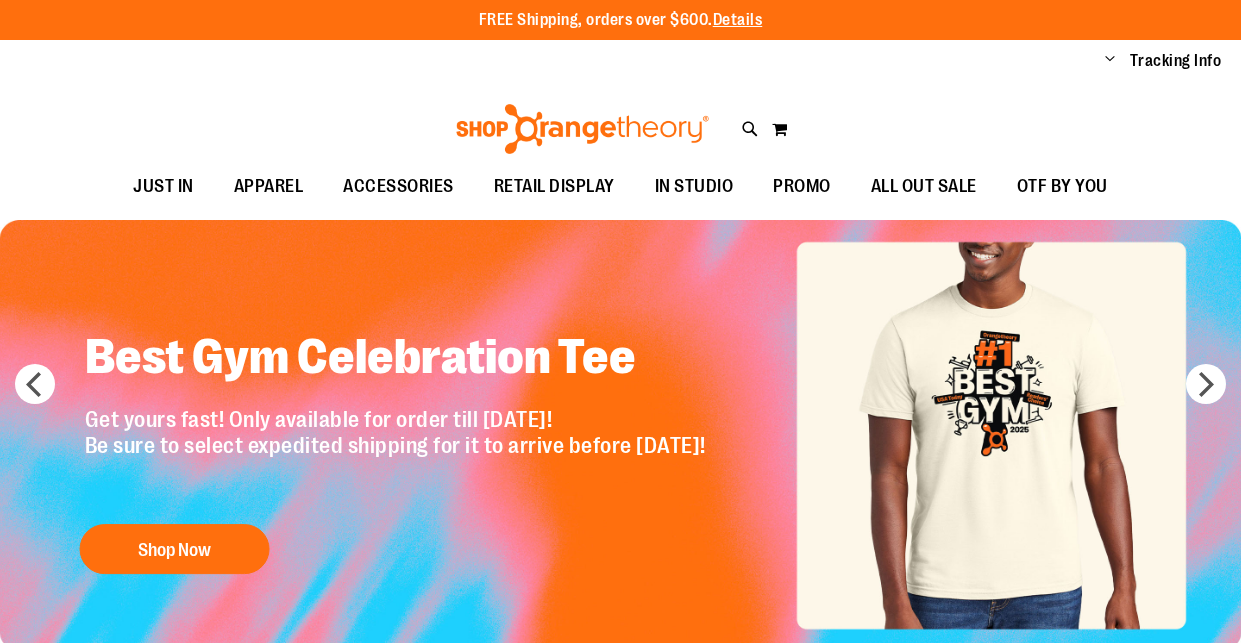 scroll, scrollTop: 0, scrollLeft: 0, axis: both 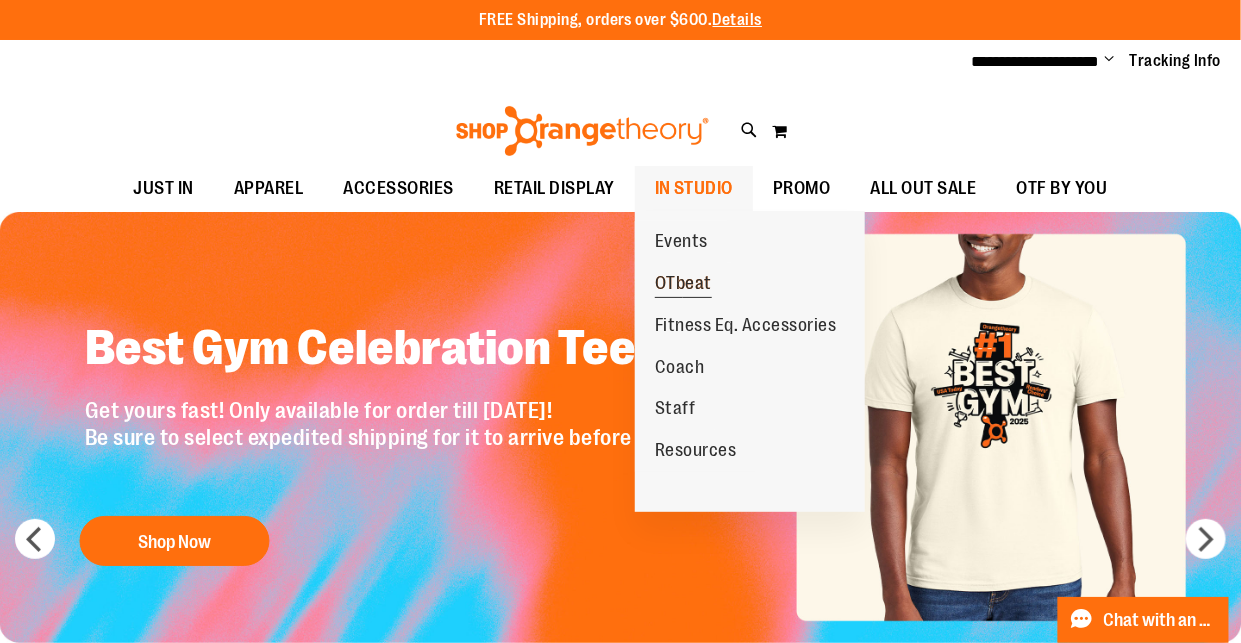 type on "**********" 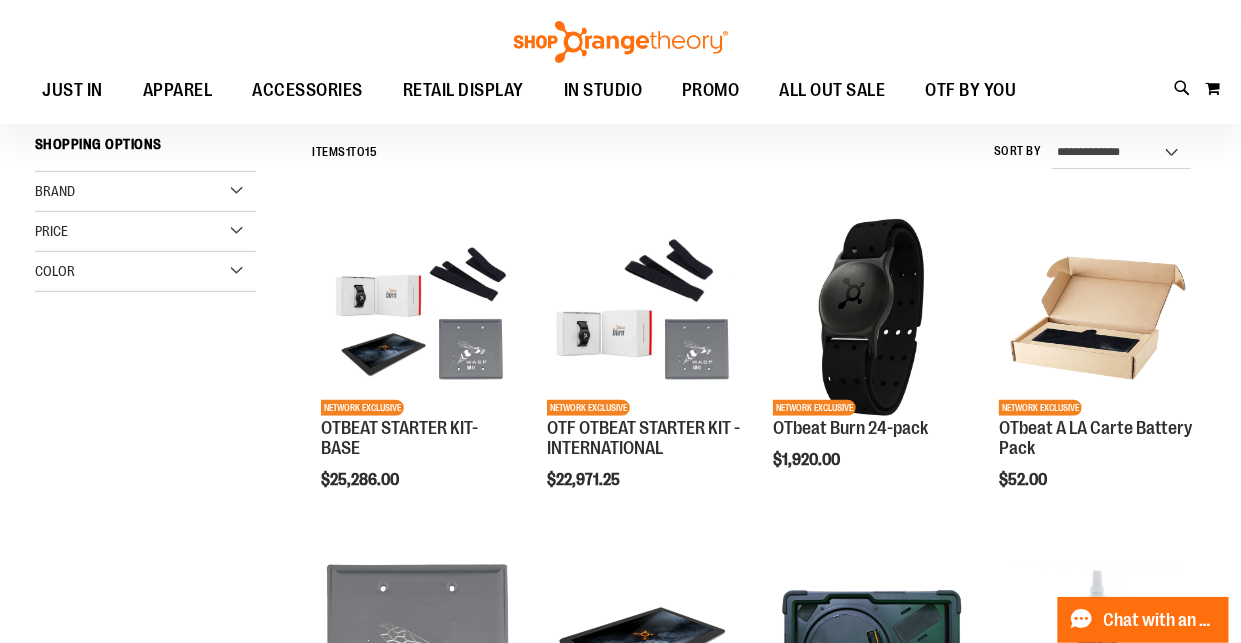 scroll, scrollTop: 178, scrollLeft: 0, axis: vertical 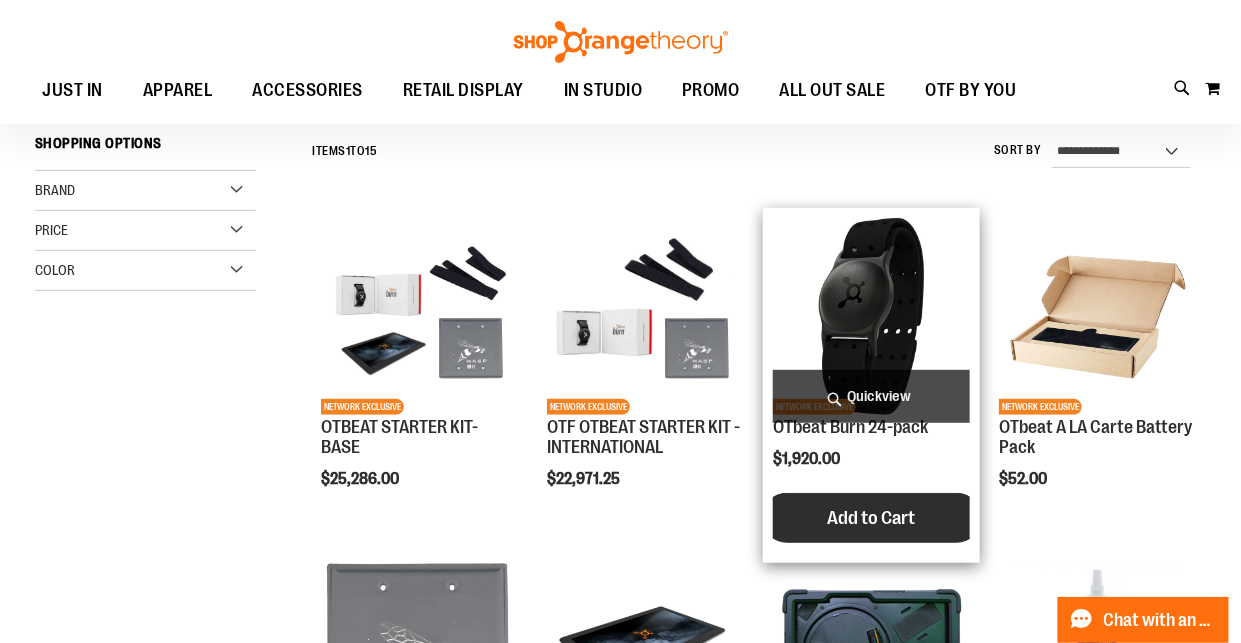 type on "**********" 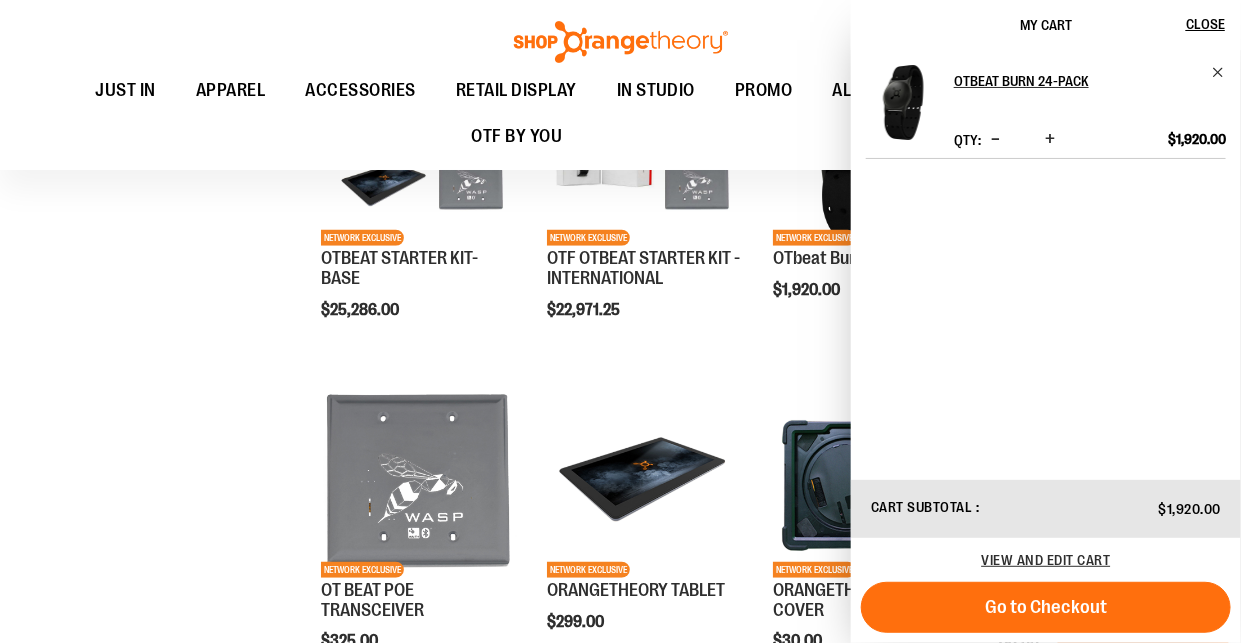 scroll, scrollTop: 0, scrollLeft: 0, axis: both 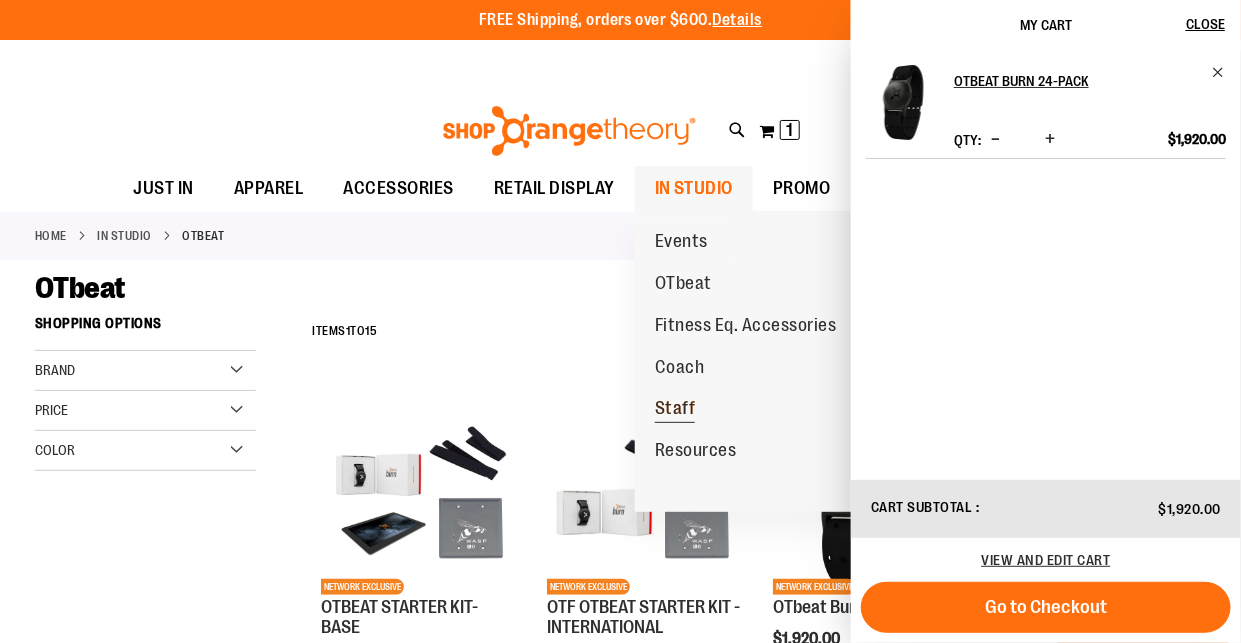 click on "Staff" at bounding box center (675, 410) 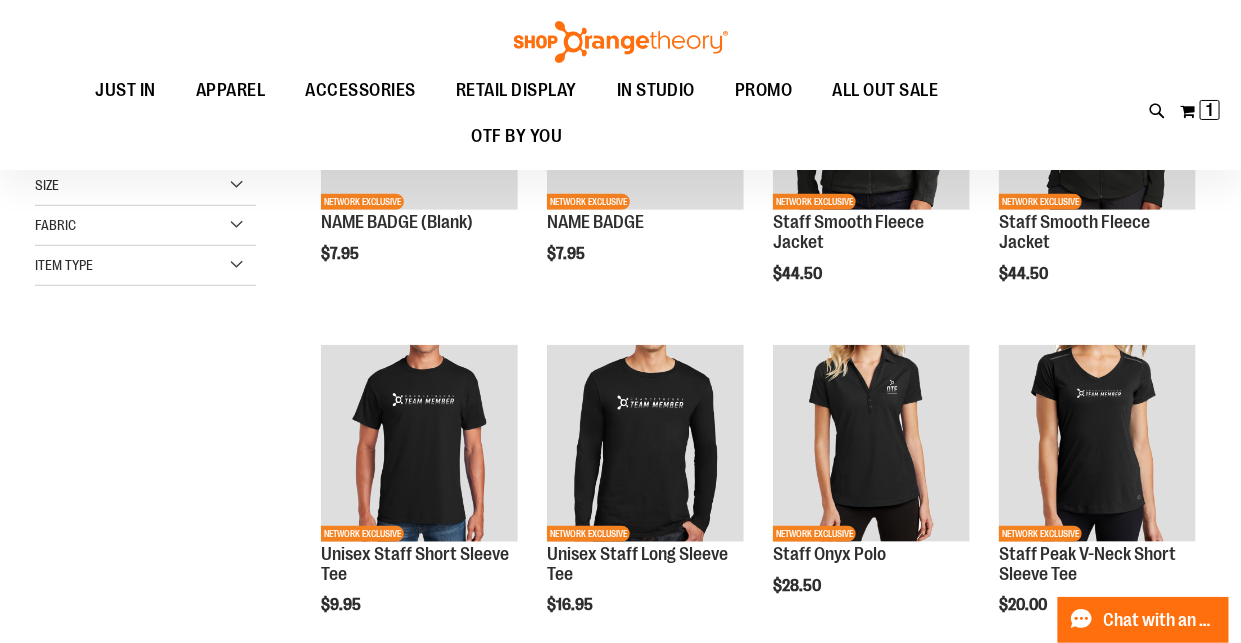 scroll, scrollTop: 0, scrollLeft: 0, axis: both 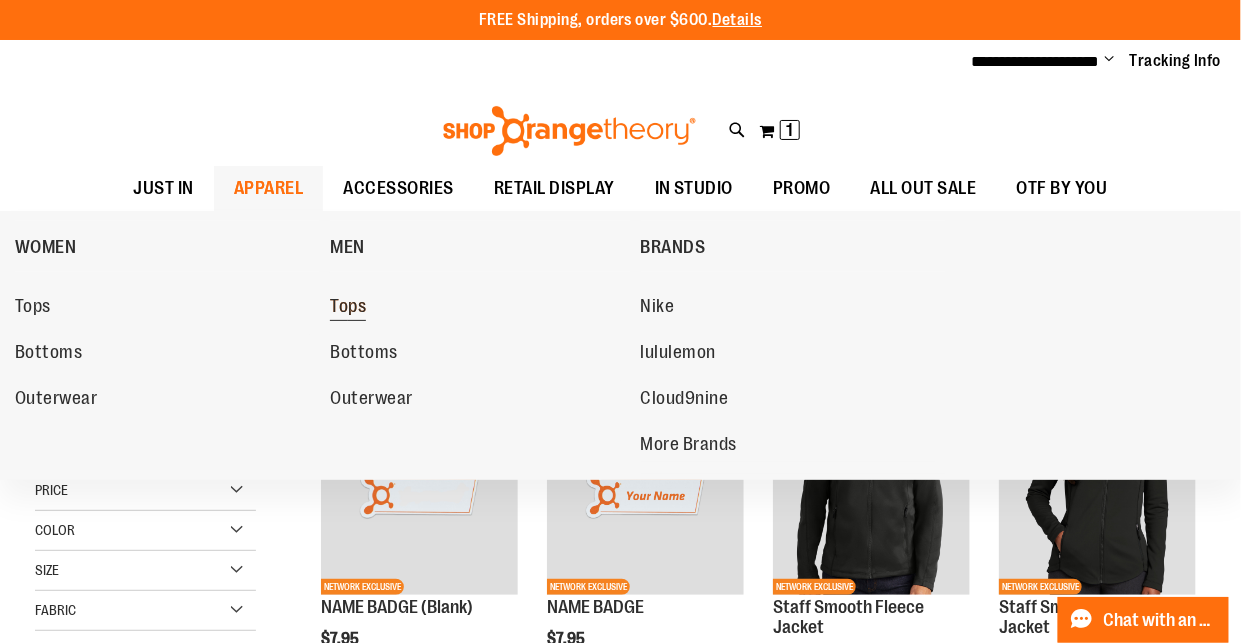 type on "**********" 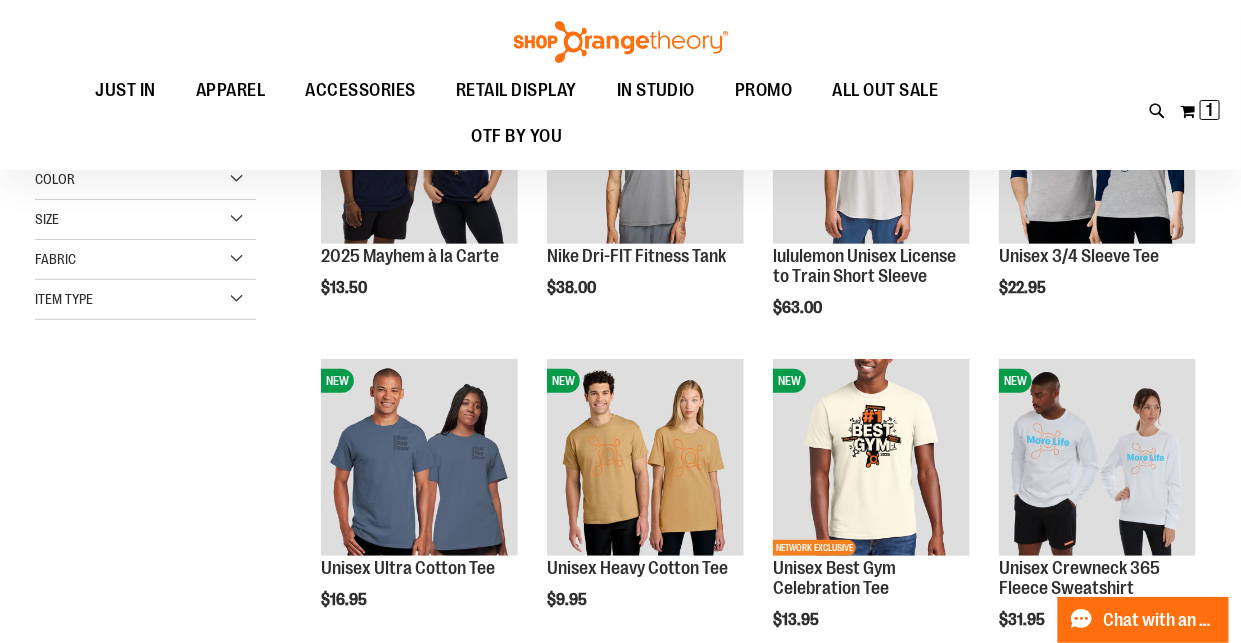scroll, scrollTop: 141, scrollLeft: 0, axis: vertical 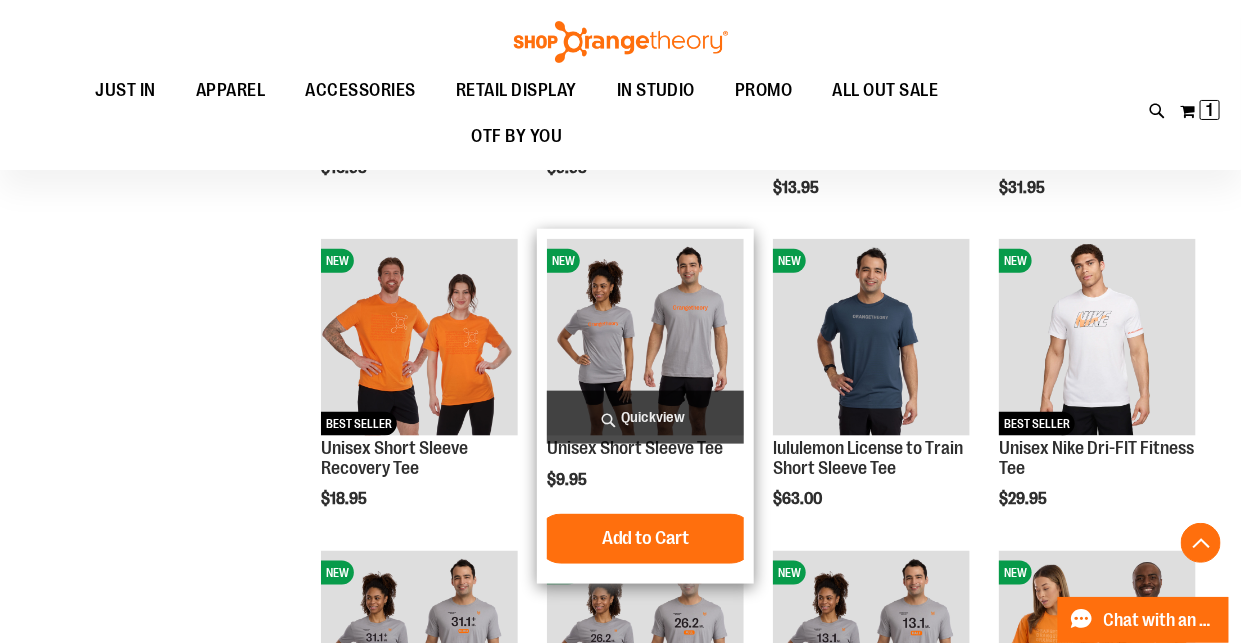 type on "**********" 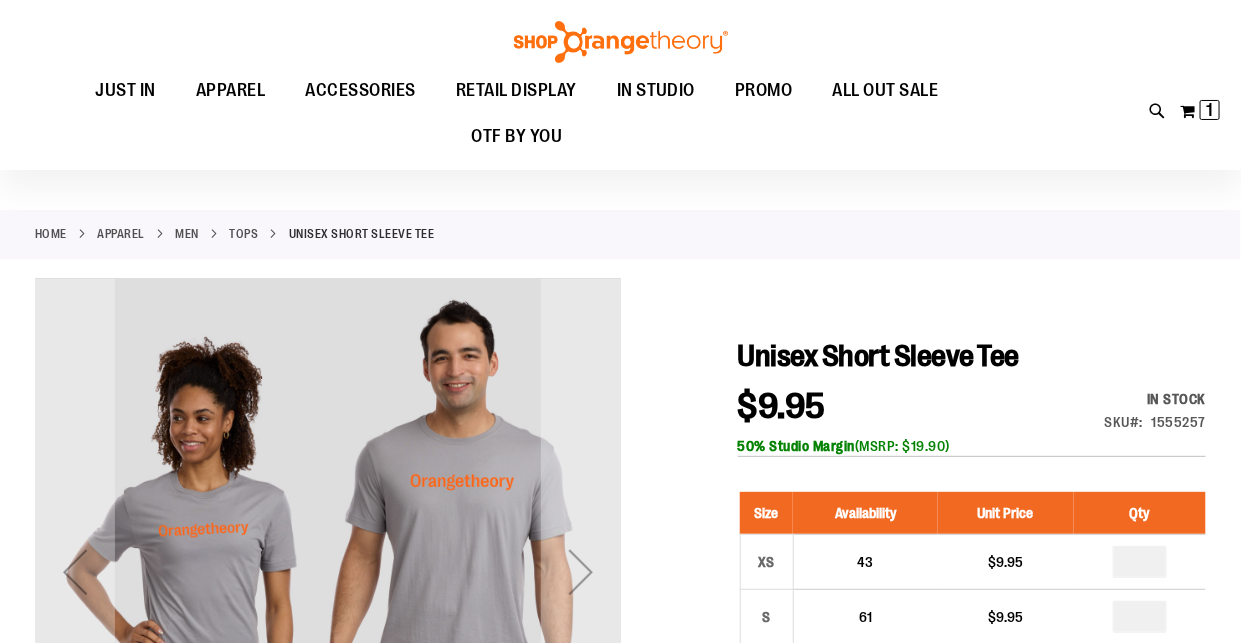 scroll, scrollTop: 183, scrollLeft: 0, axis: vertical 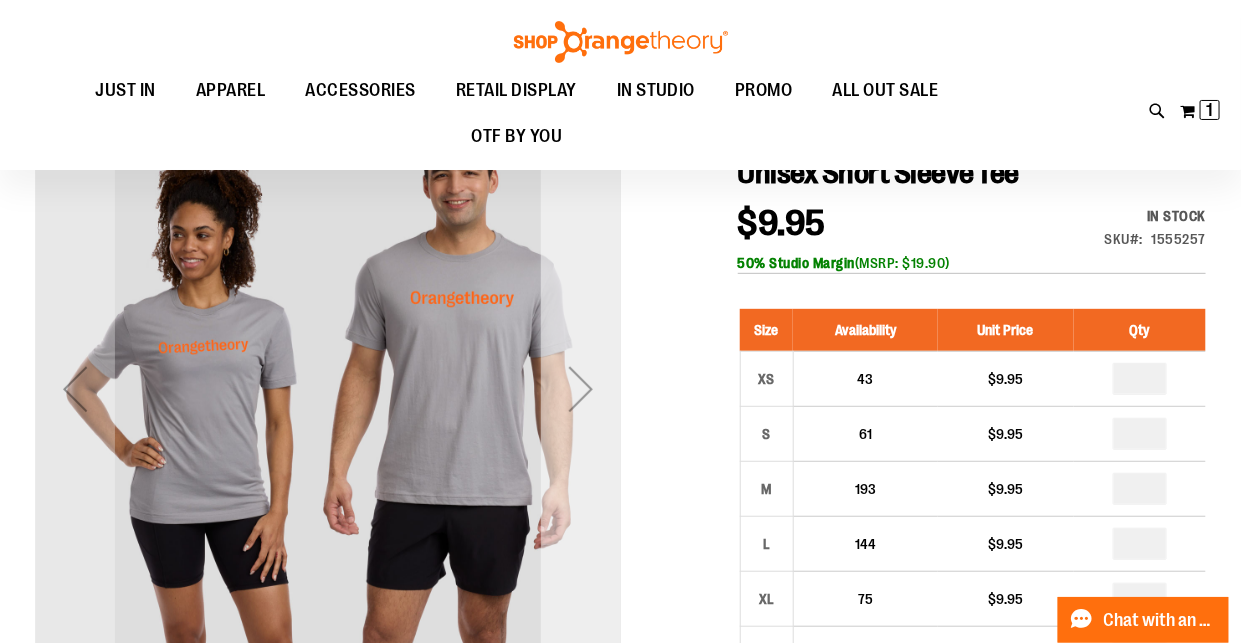 type on "**********" 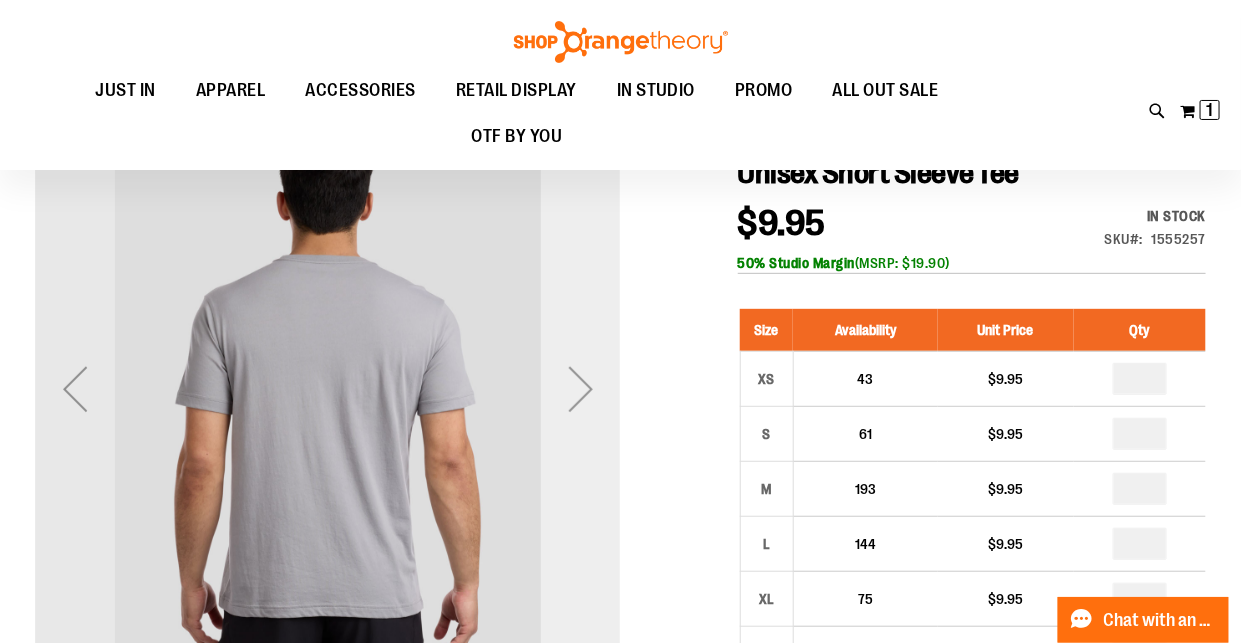 click at bounding box center [581, 389] 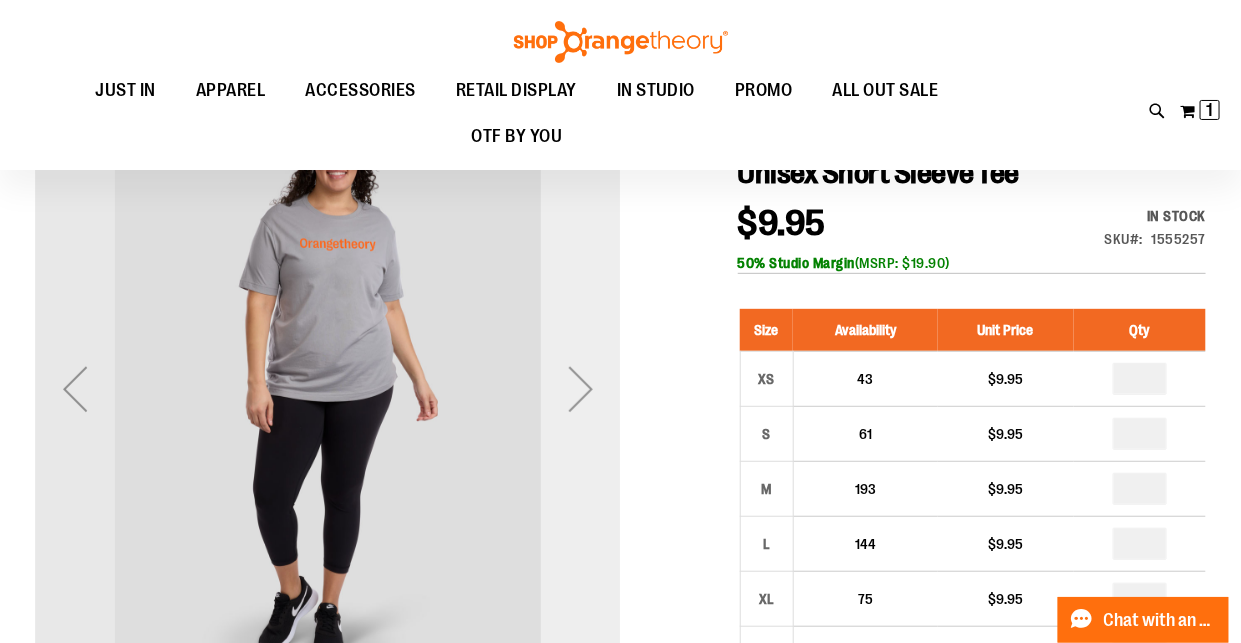 click at bounding box center [581, 389] 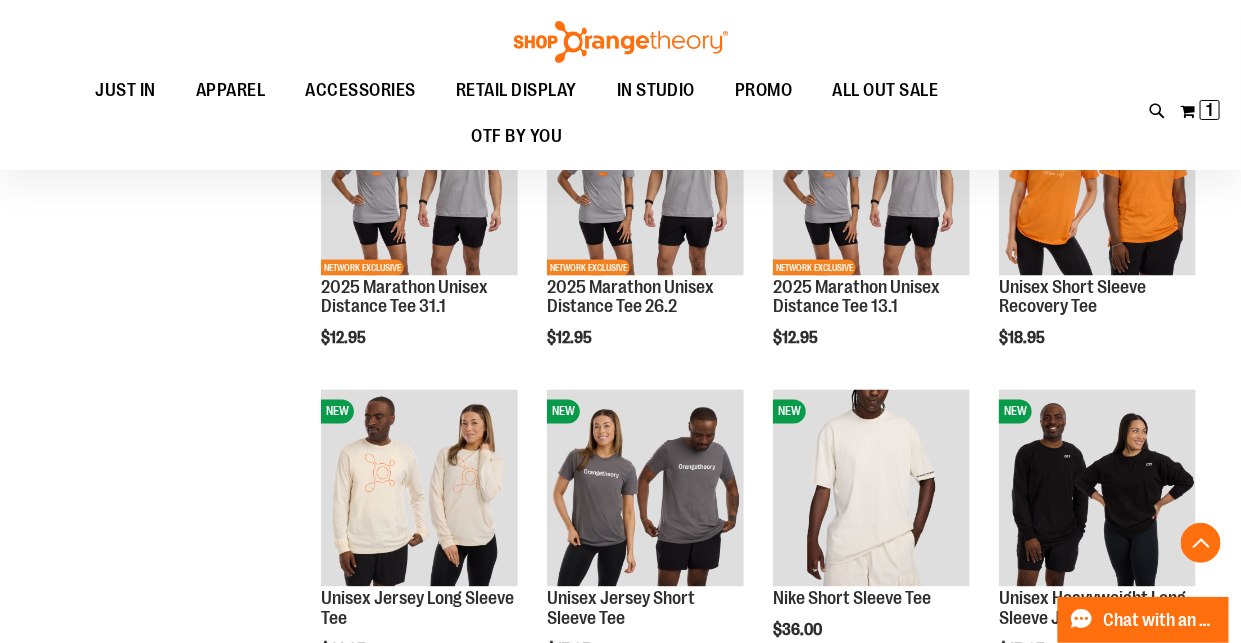 scroll, scrollTop: 1103, scrollLeft: 0, axis: vertical 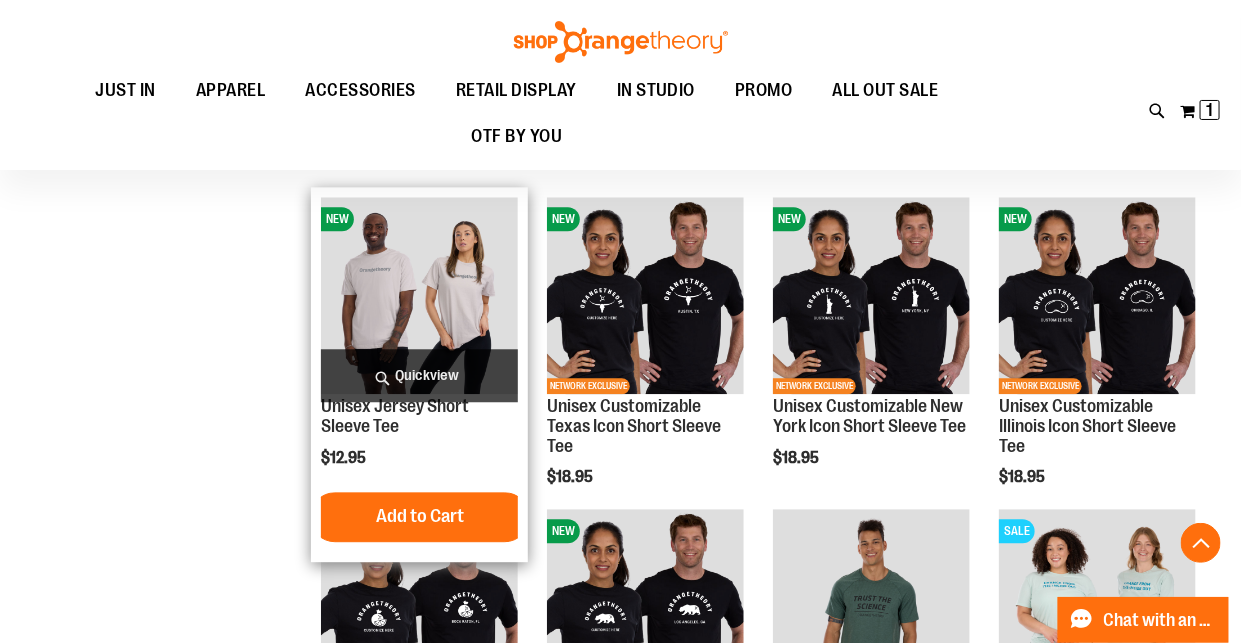 type on "**********" 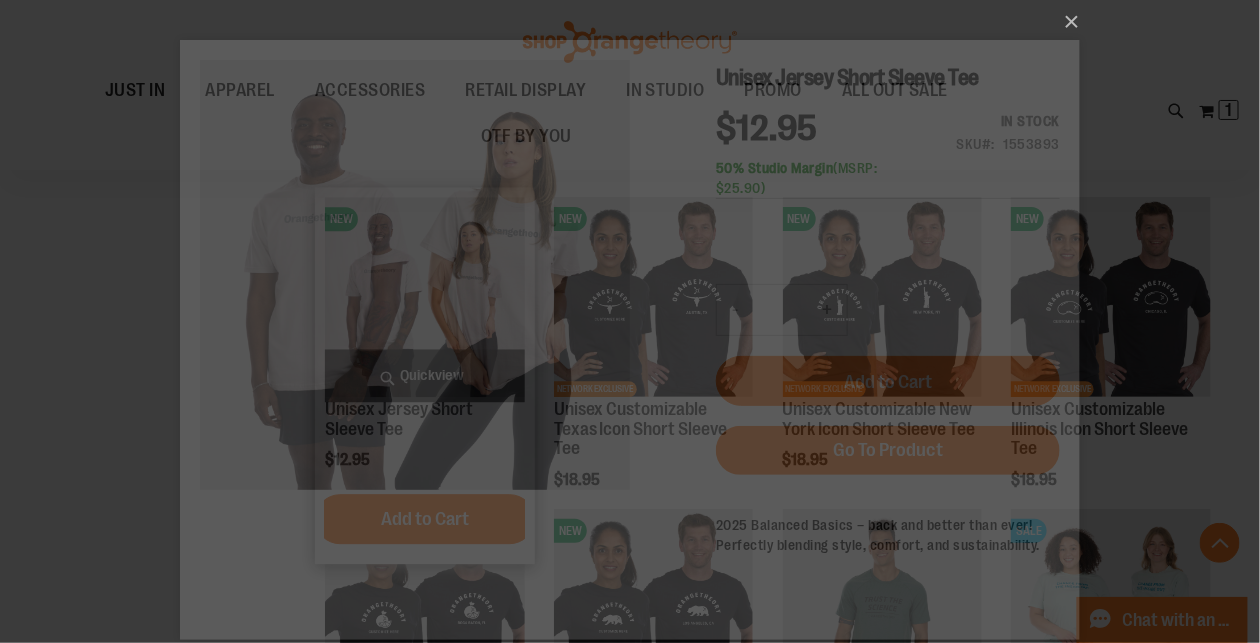 scroll, scrollTop: 0, scrollLeft: 0, axis: both 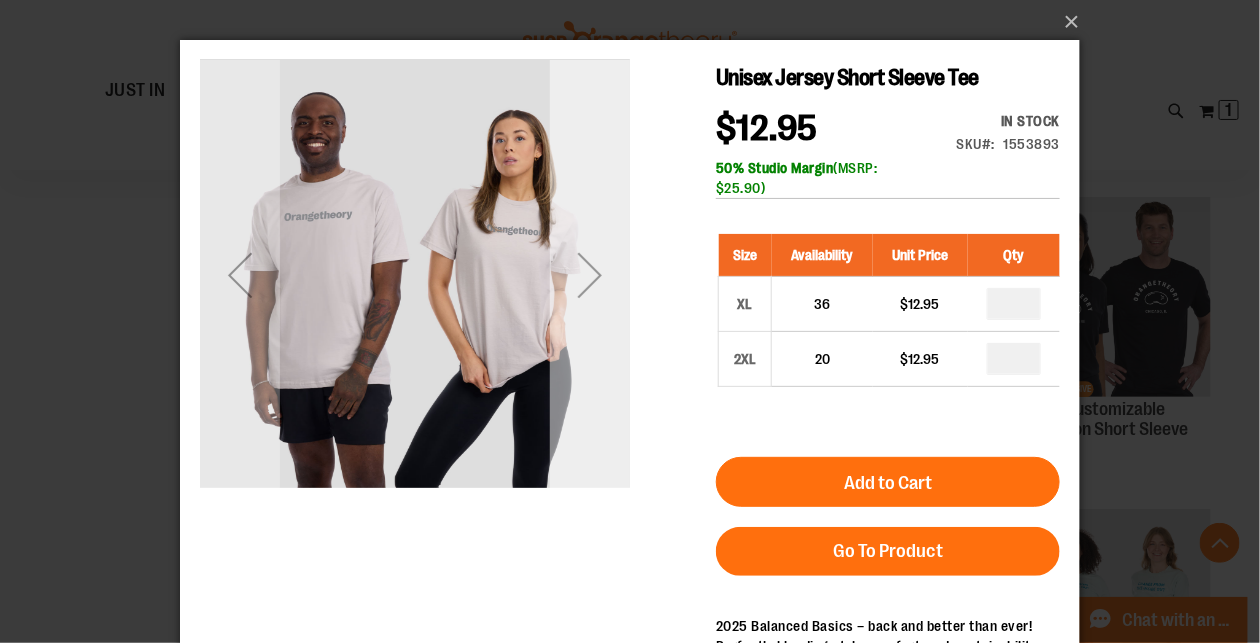 click at bounding box center [589, 274] 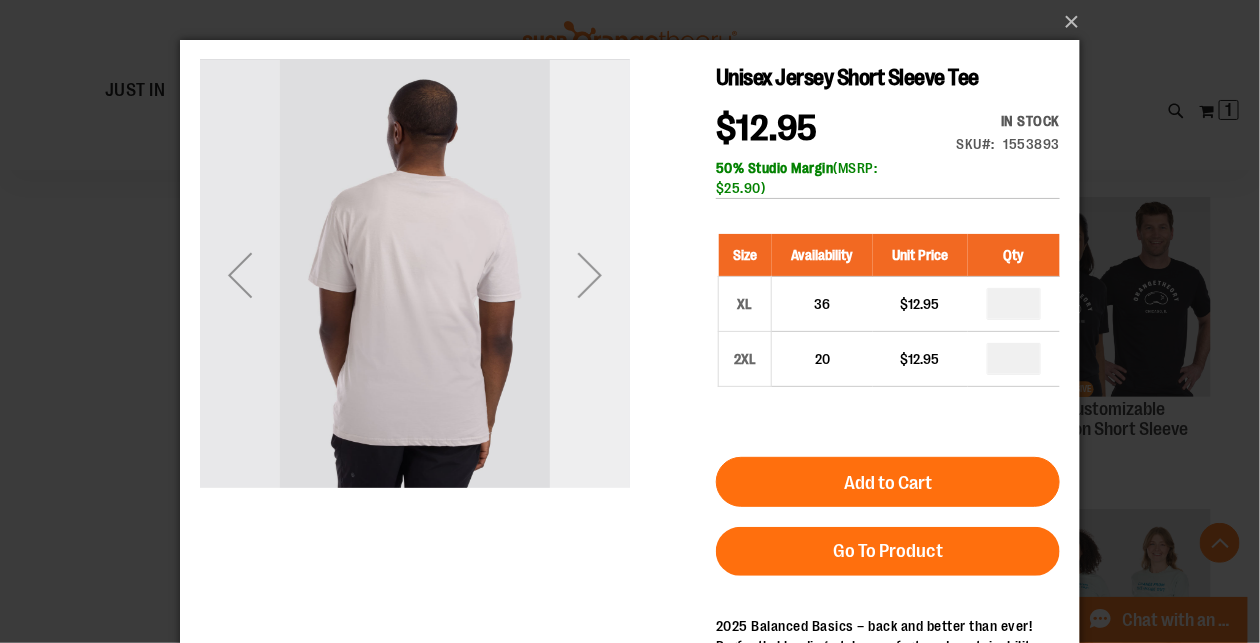 click at bounding box center (589, 274) 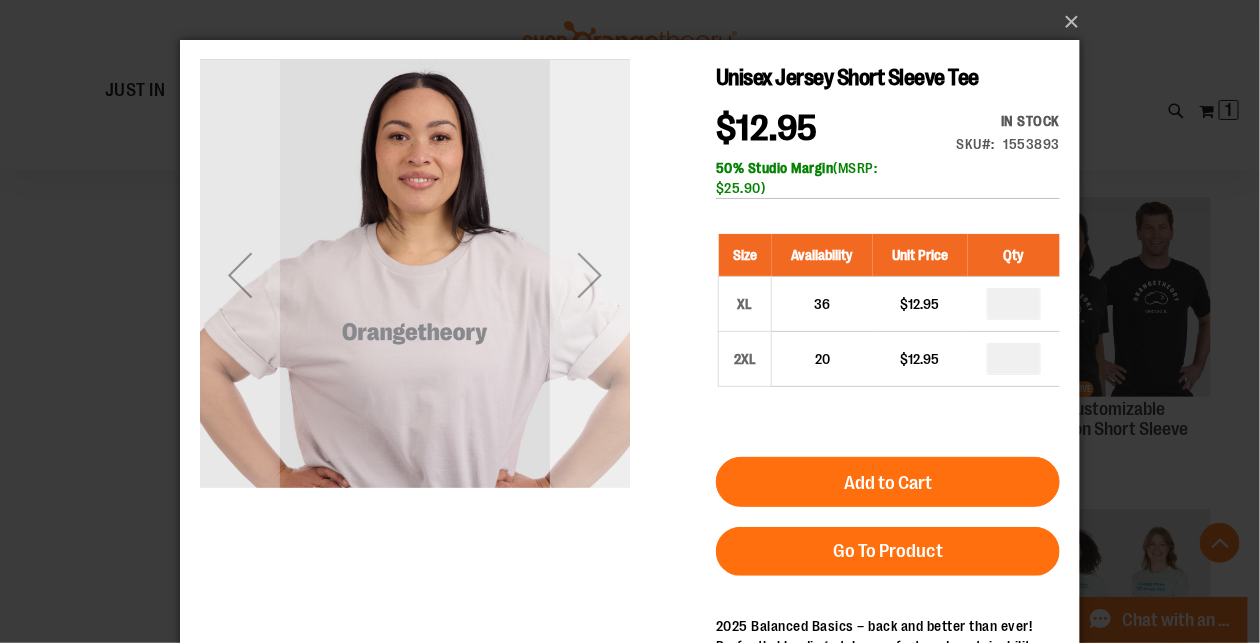 click at bounding box center [589, 274] 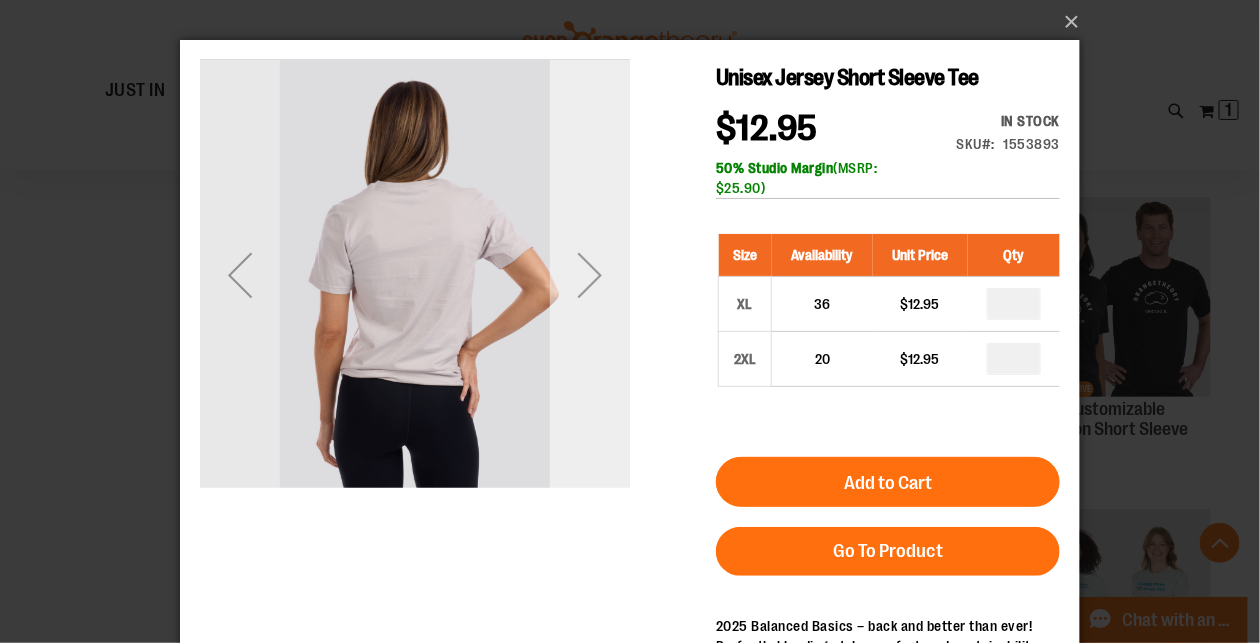 click at bounding box center (589, 274) 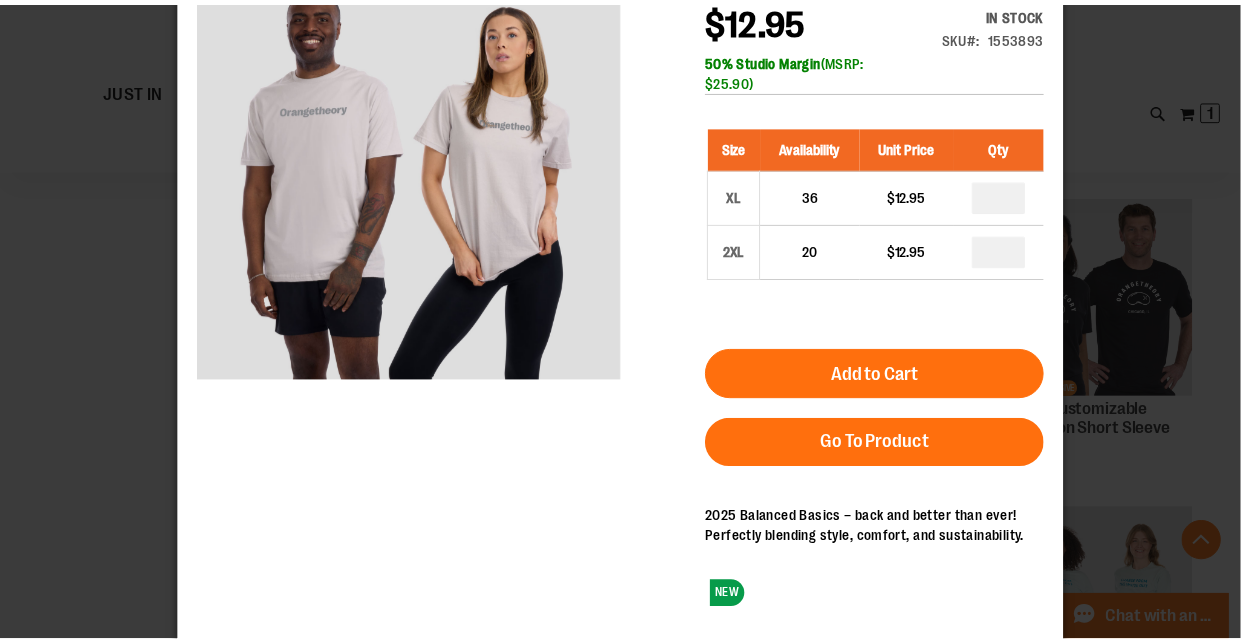 scroll, scrollTop: 0, scrollLeft: 0, axis: both 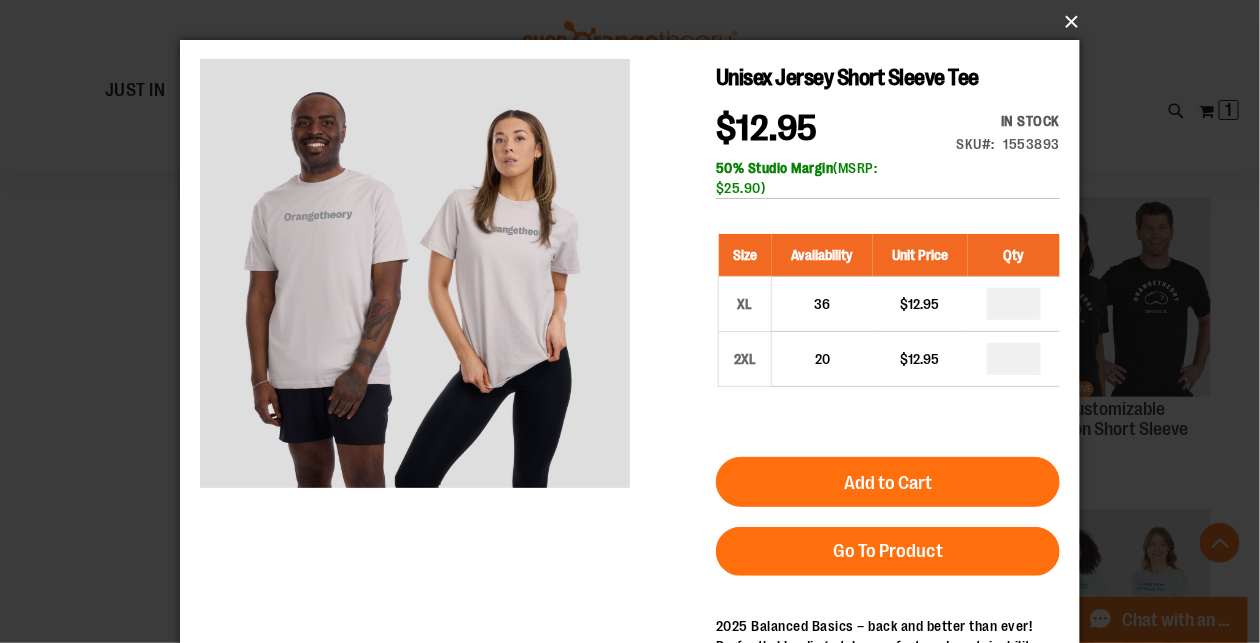 click on "×" at bounding box center [636, 22] 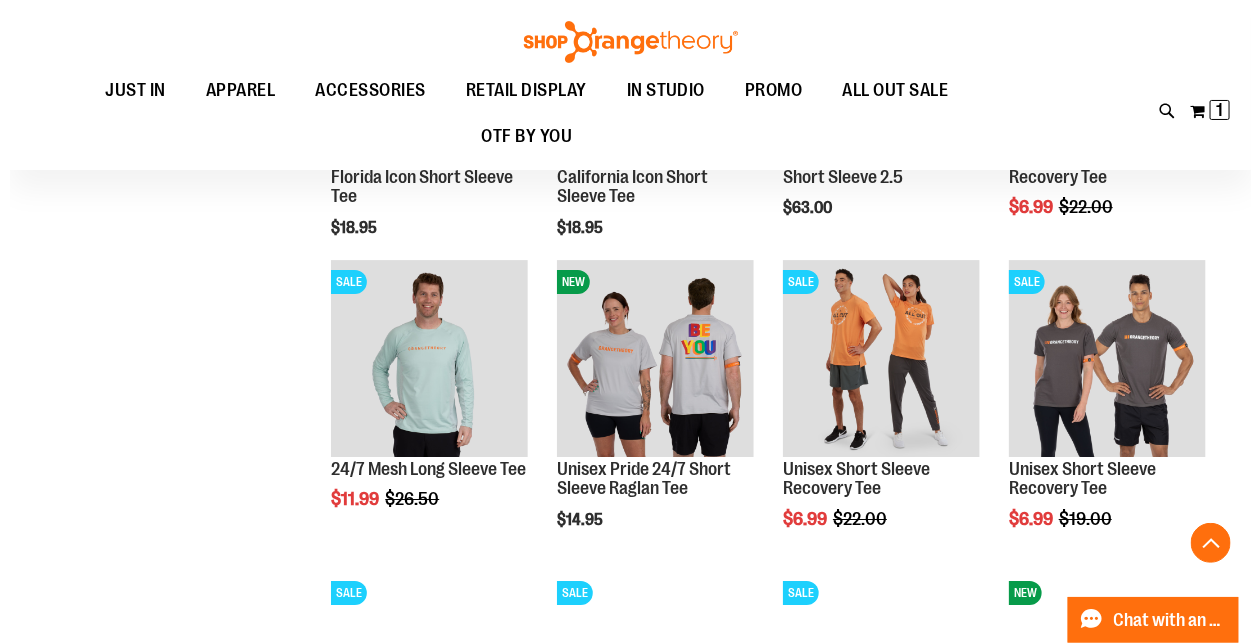 scroll, scrollTop: 2373, scrollLeft: 0, axis: vertical 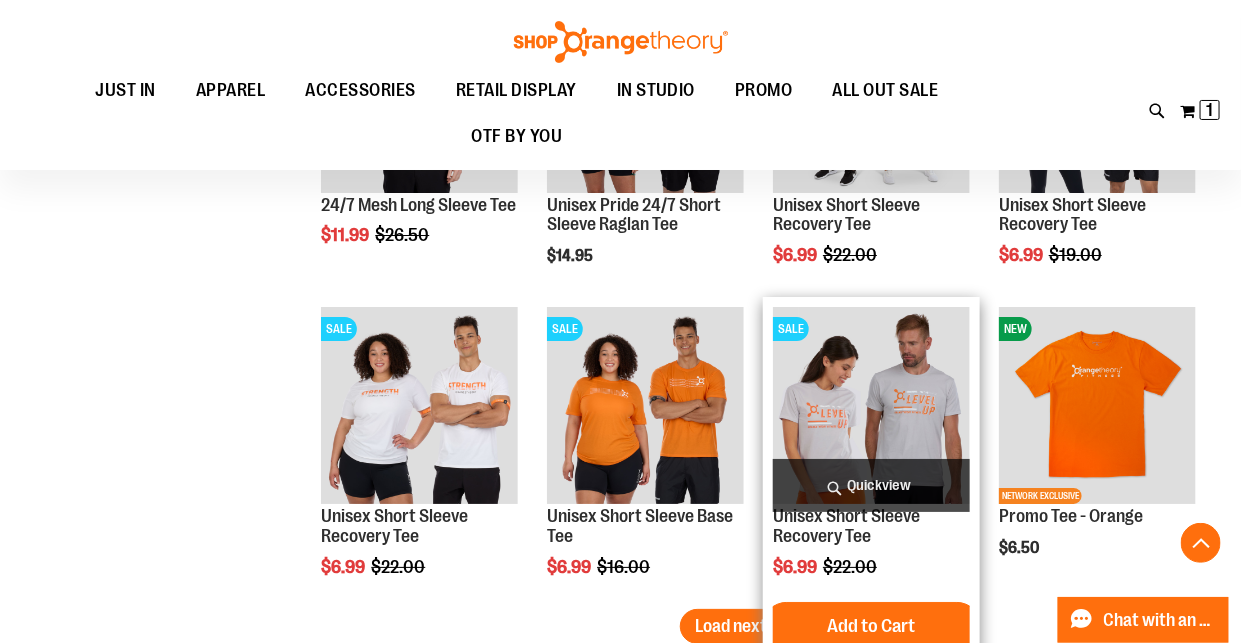 click on "Quickview" at bounding box center [871, 485] 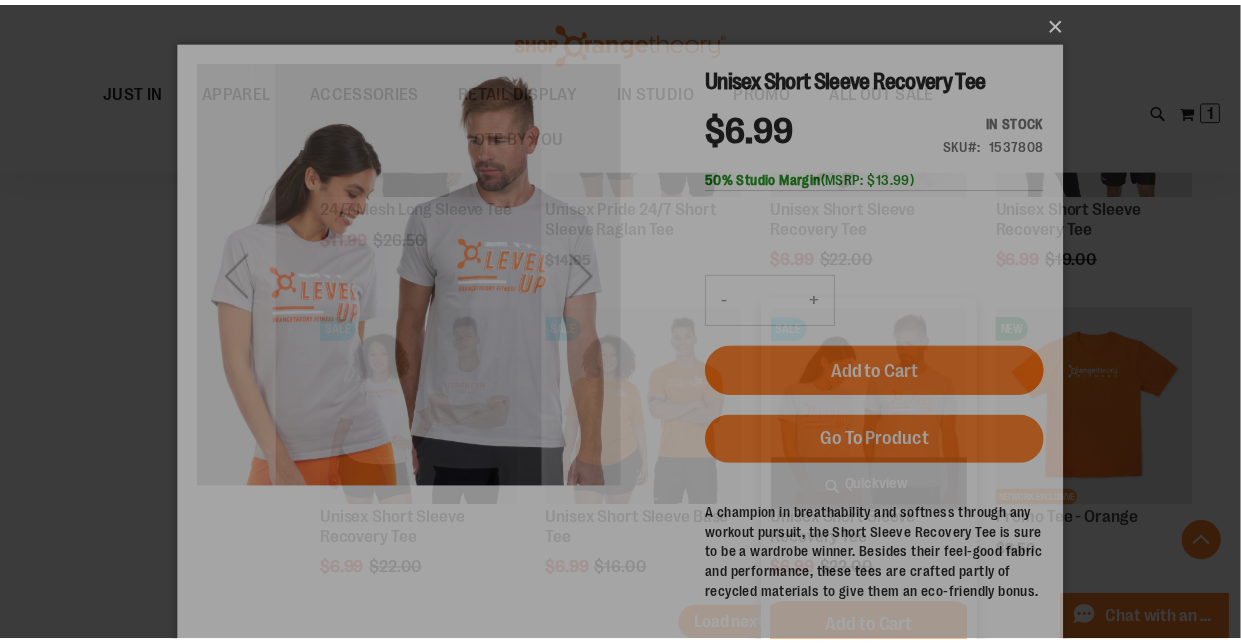 scroll, scrollTop: 0, scrollLeft: 0, axis: both 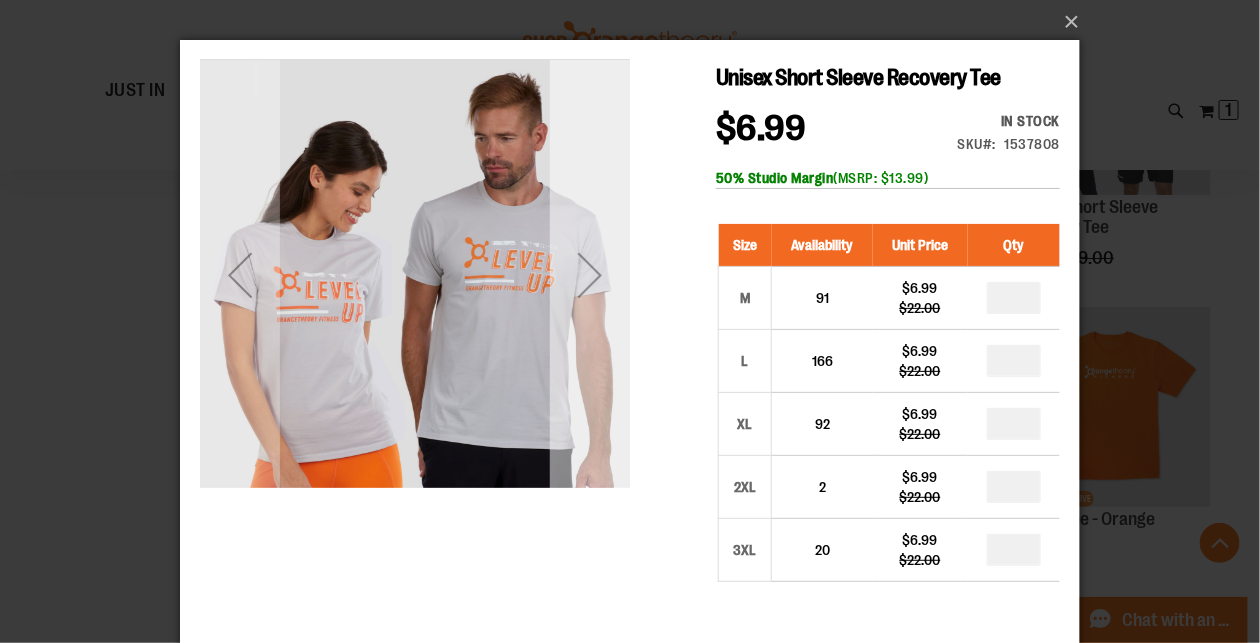 click at bounding box center [589, 274] 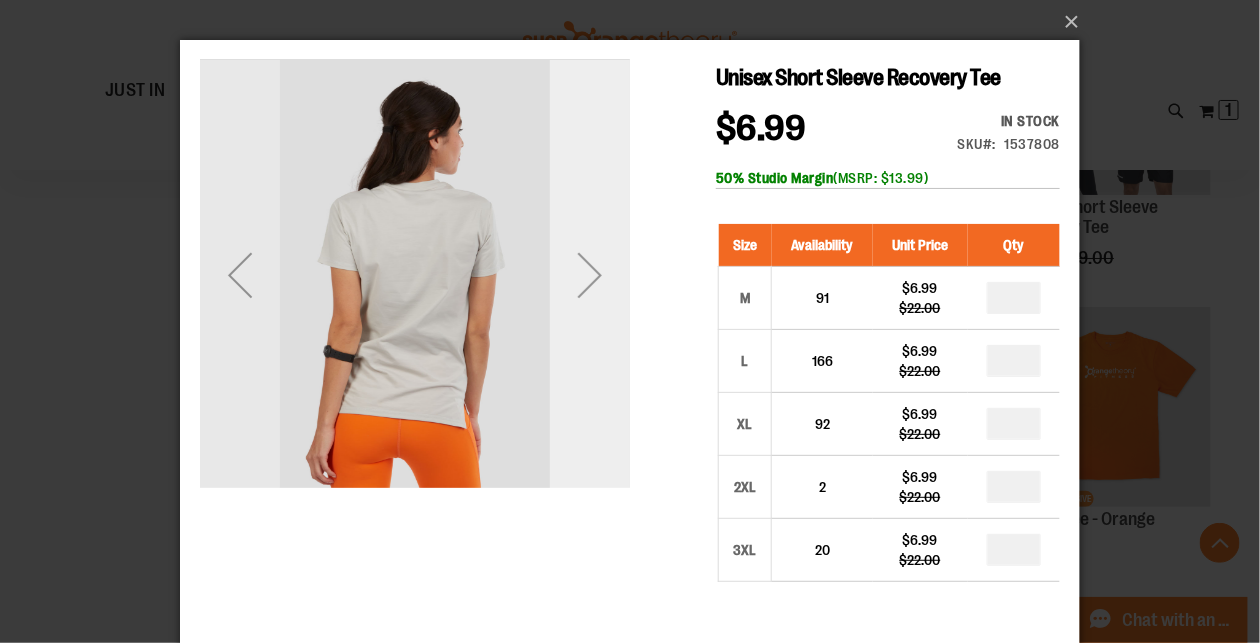 click at bounding box center (589, 274) 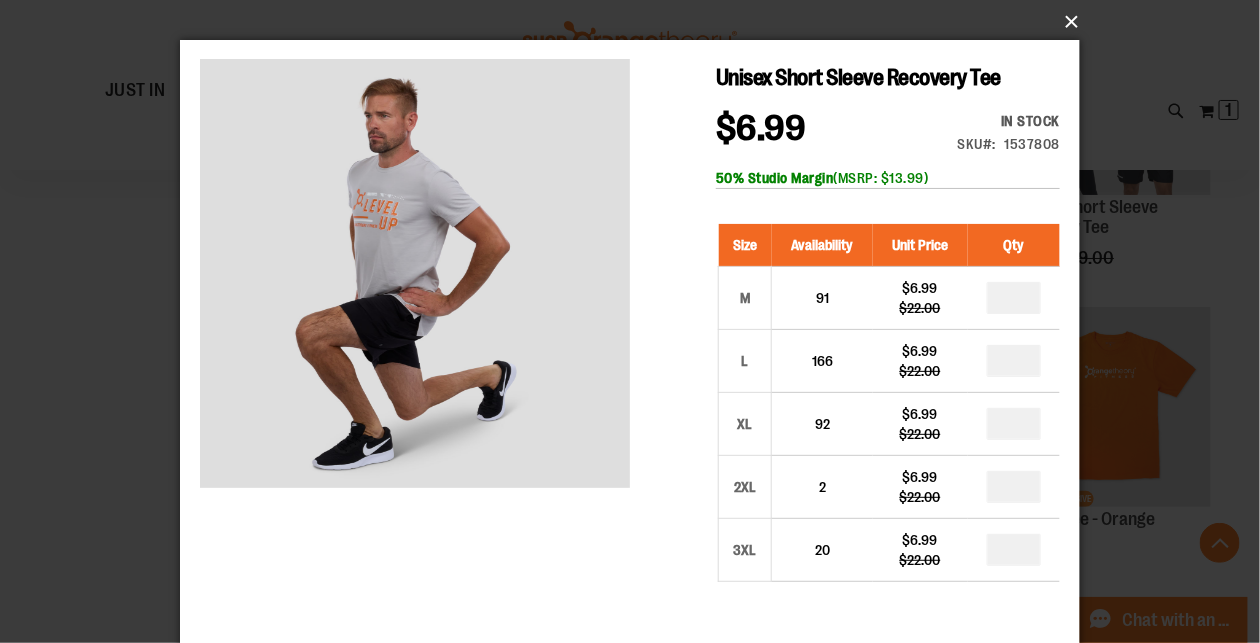 click on "×" at bounding box center (636, 22) 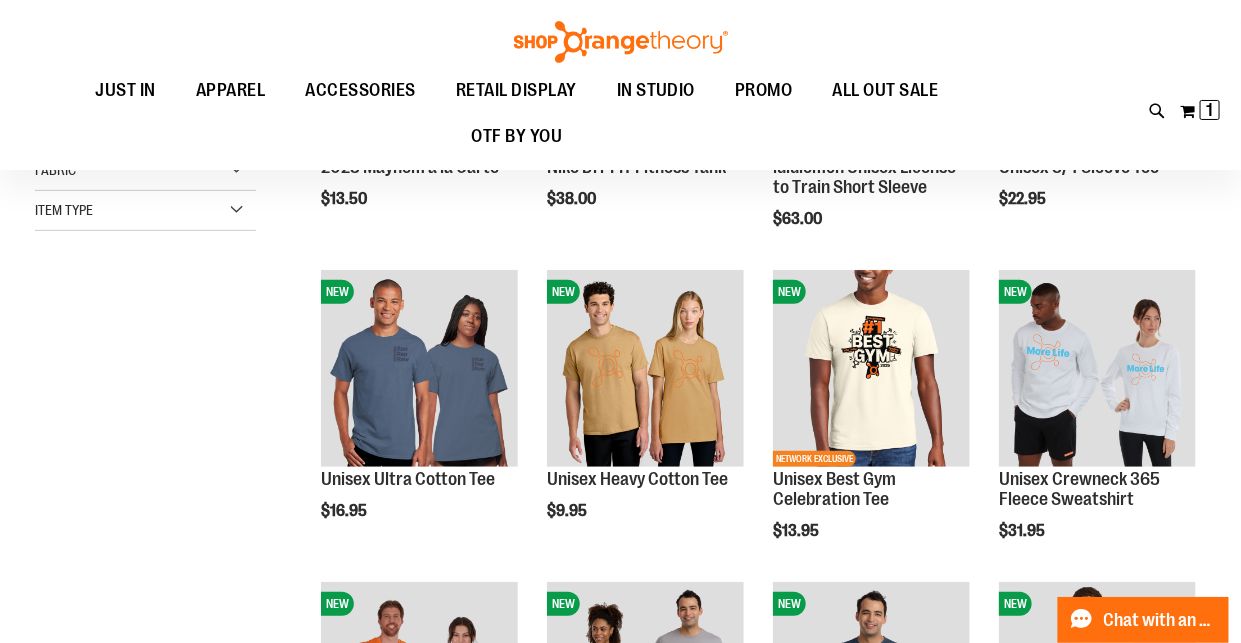 scroll, scrollTop: 0, scrollLeft: 0, axis: both 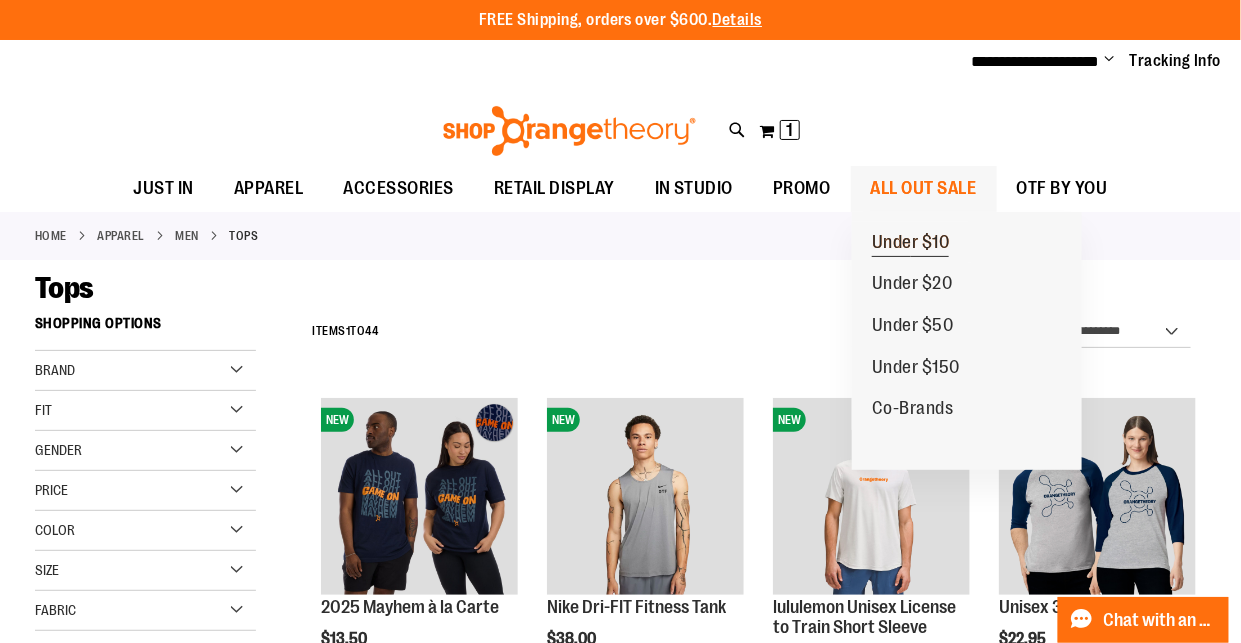 click on "Under $10" at bounding box center (911, 244) 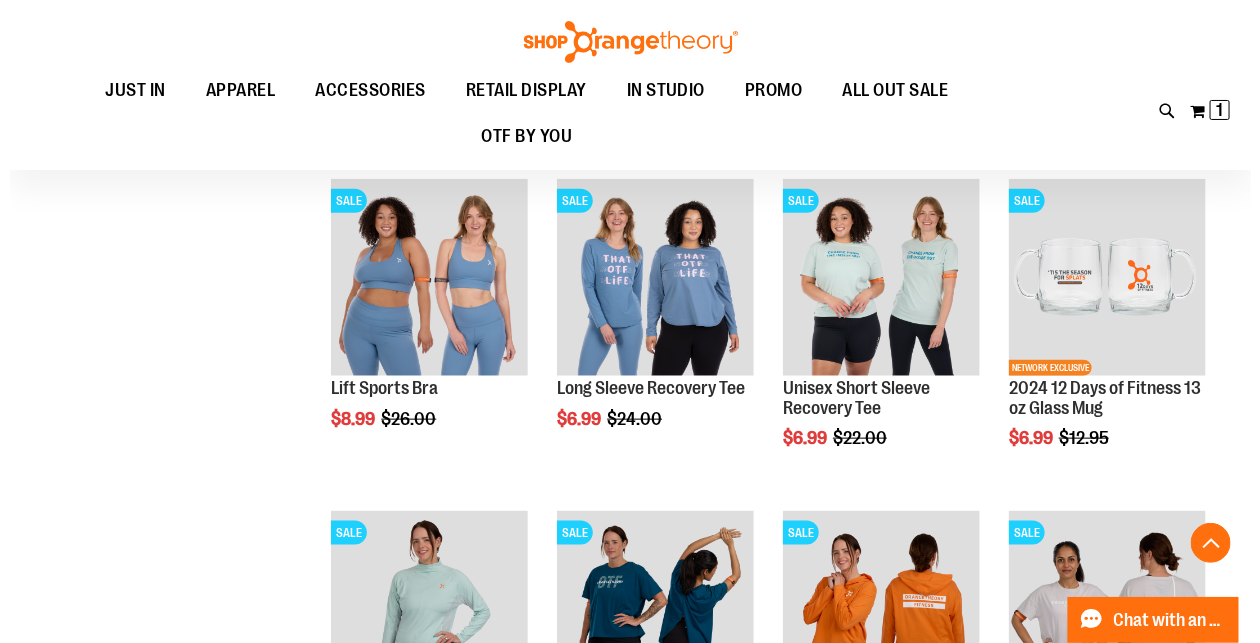 scroll, scrollTop: 548, scrollLeft: 0, axis: vertical 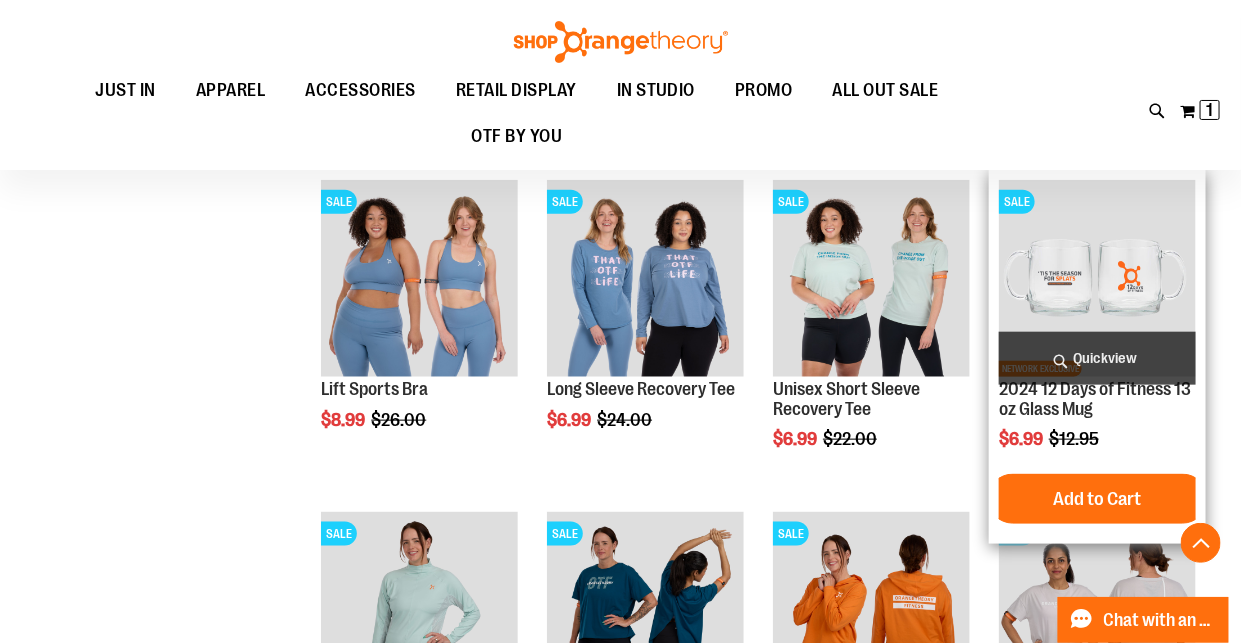type on "**********" 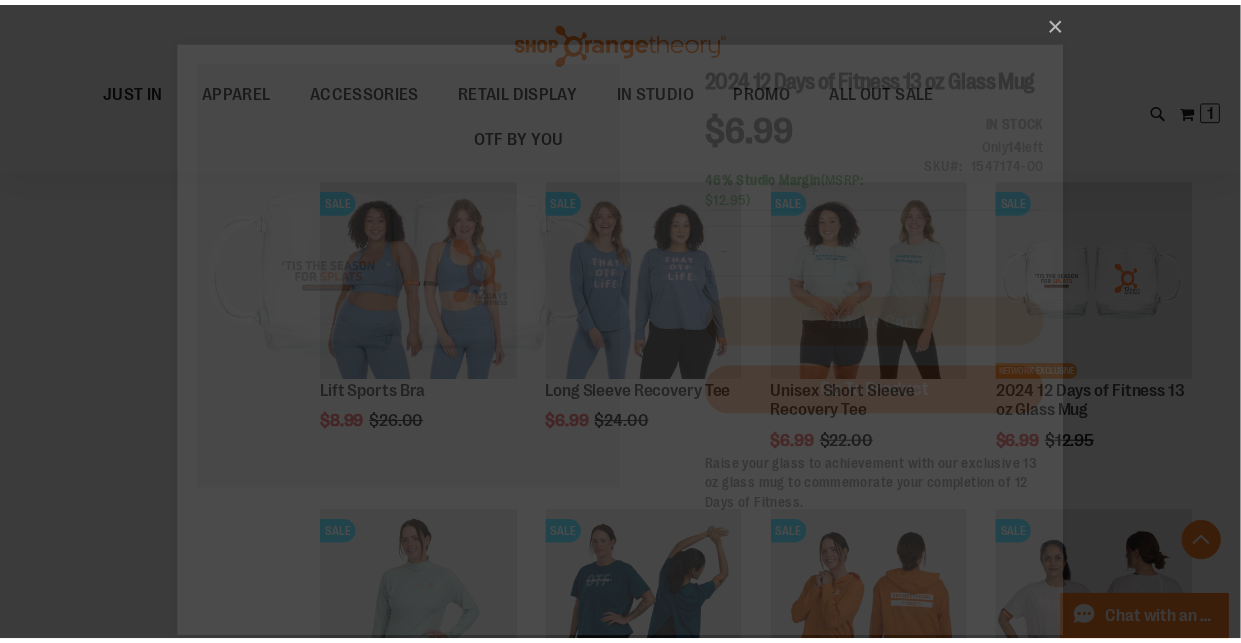 scroll, scrollTop: 0, scrollLeft: 0, axis: both 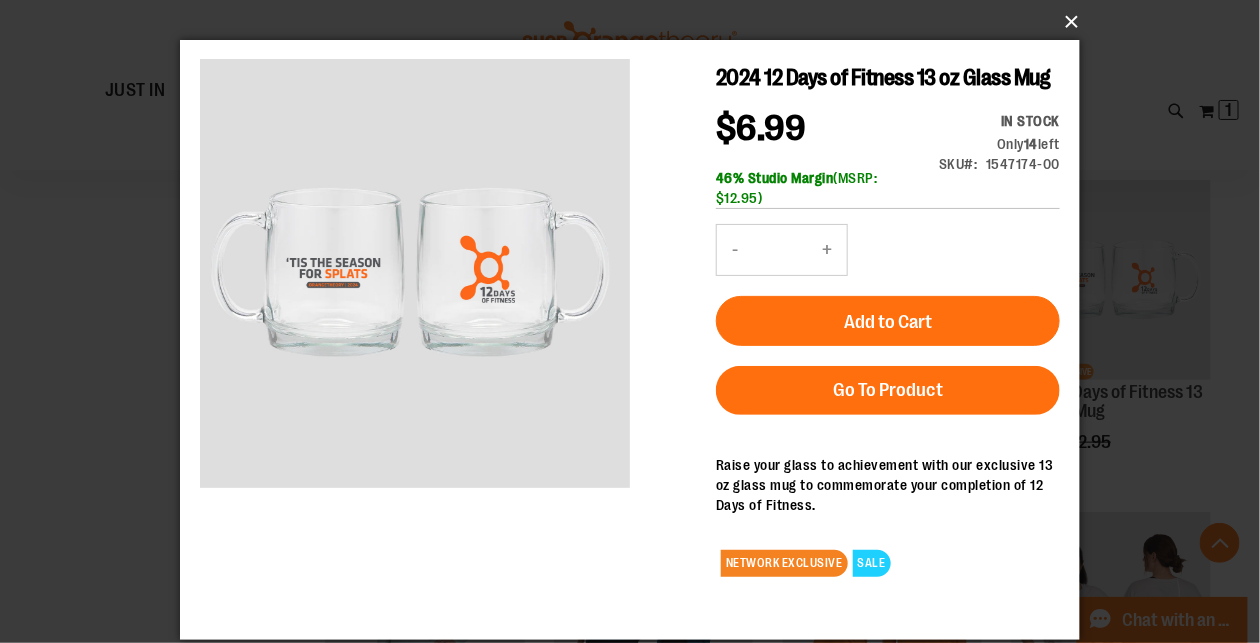 click on "×" at bounding box center [636, 22] 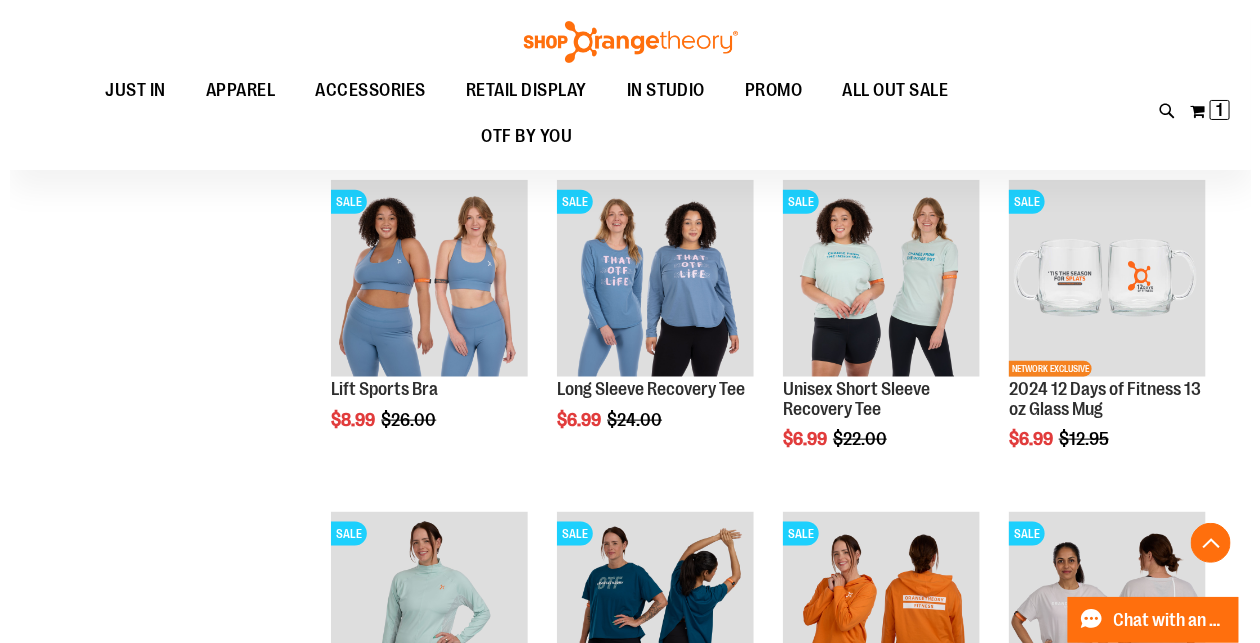 scroll, scrollTop: 868, scrollLeft: 0, axis: vertical 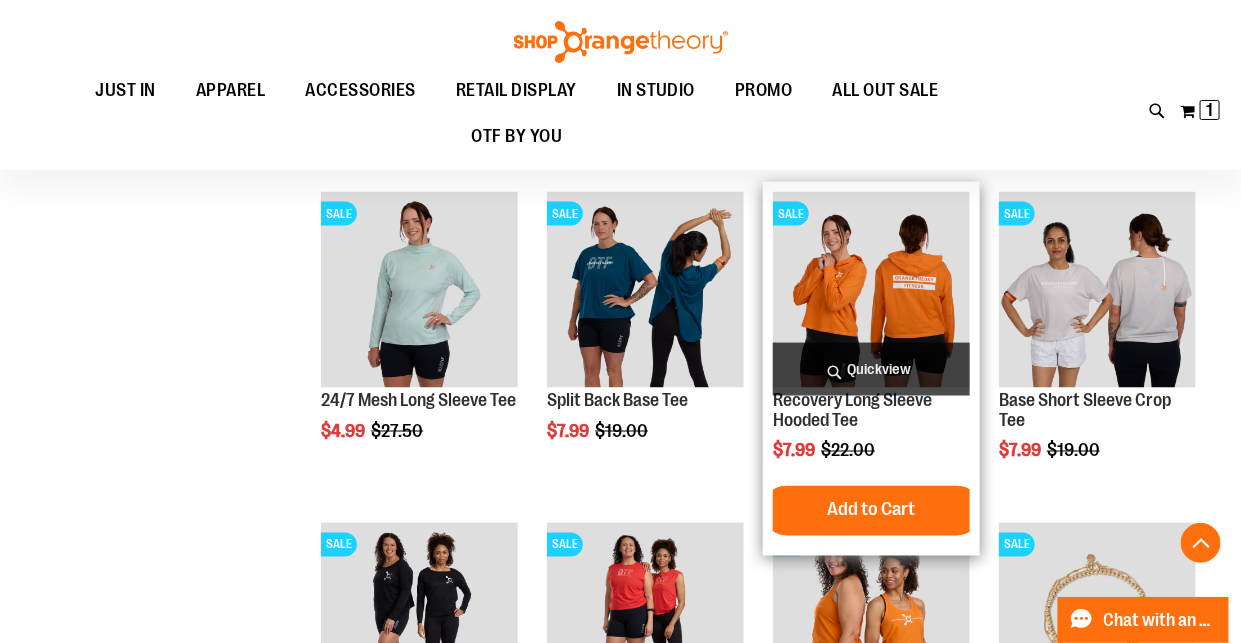 click on "Quickview" at bounding box center (871, 369) 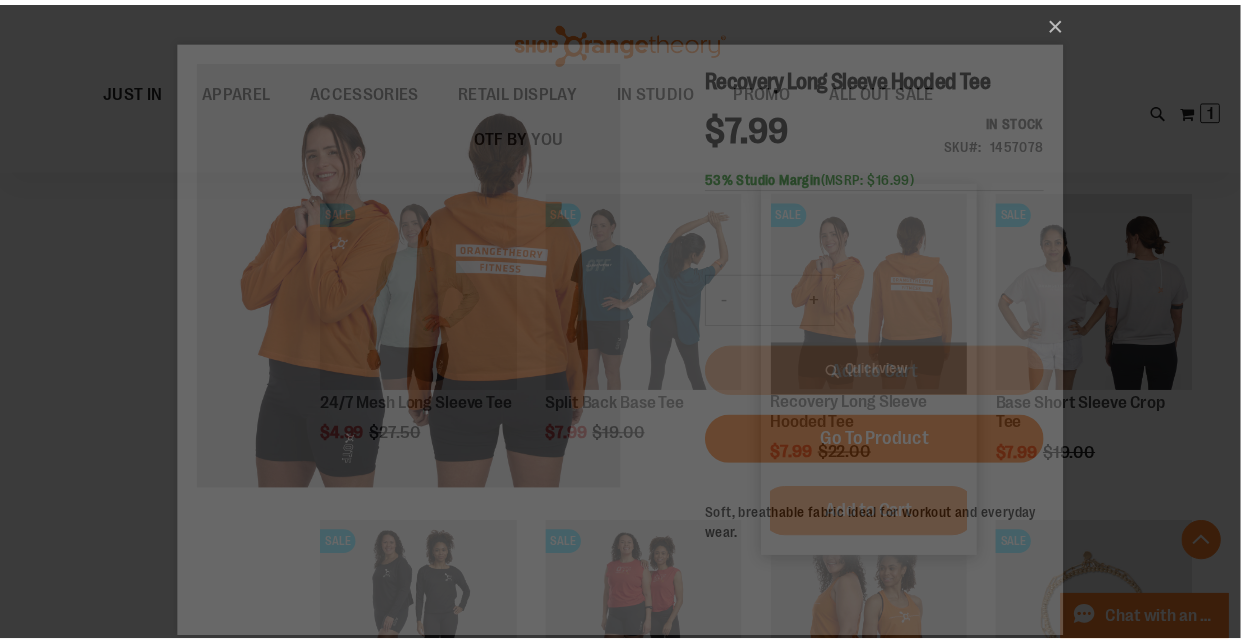scroll, scrollTop: 0, scrollLeft: 0, axis: both 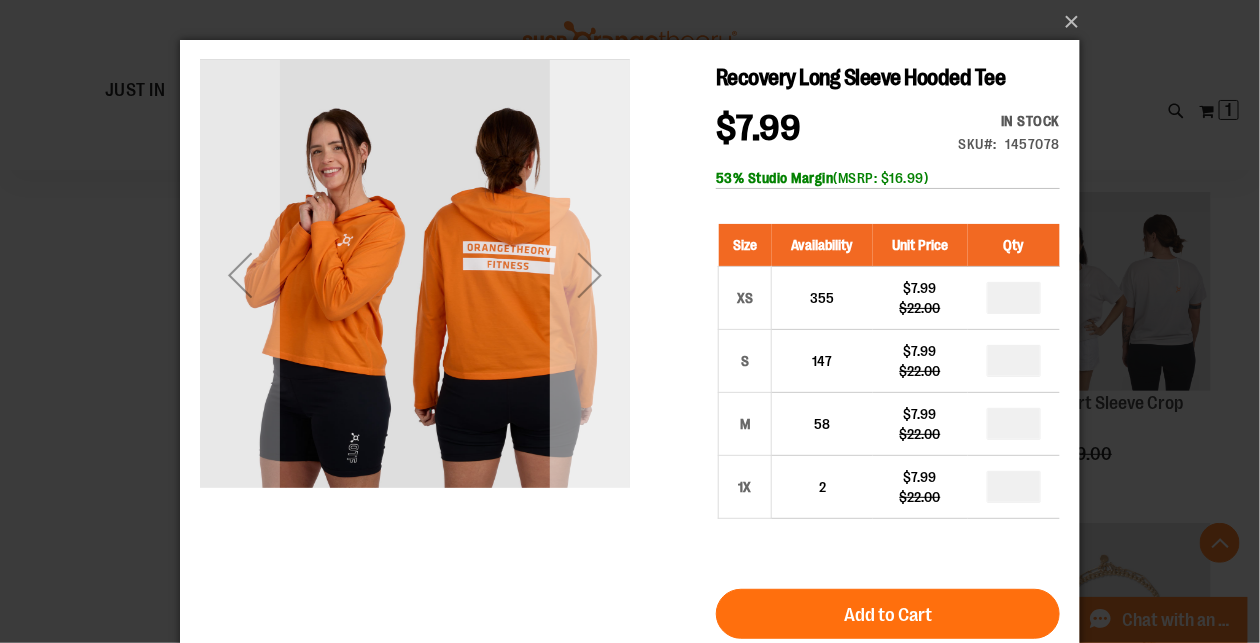 click at bounding box center (589, 274) 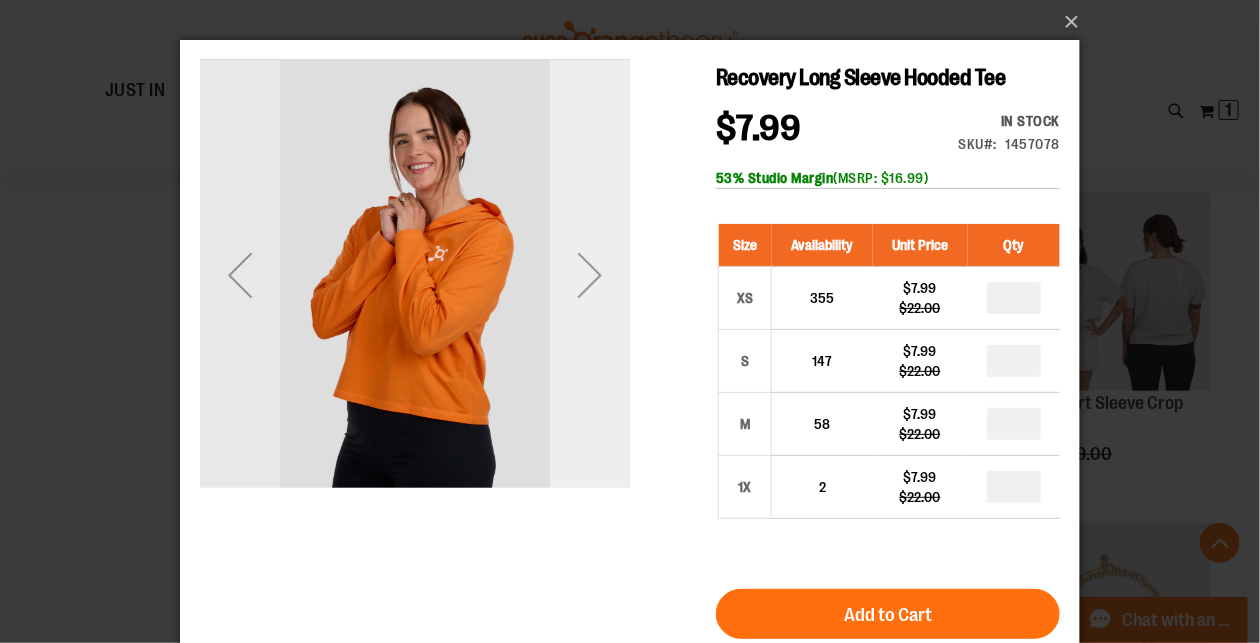 click at bounding box center (589, 274) 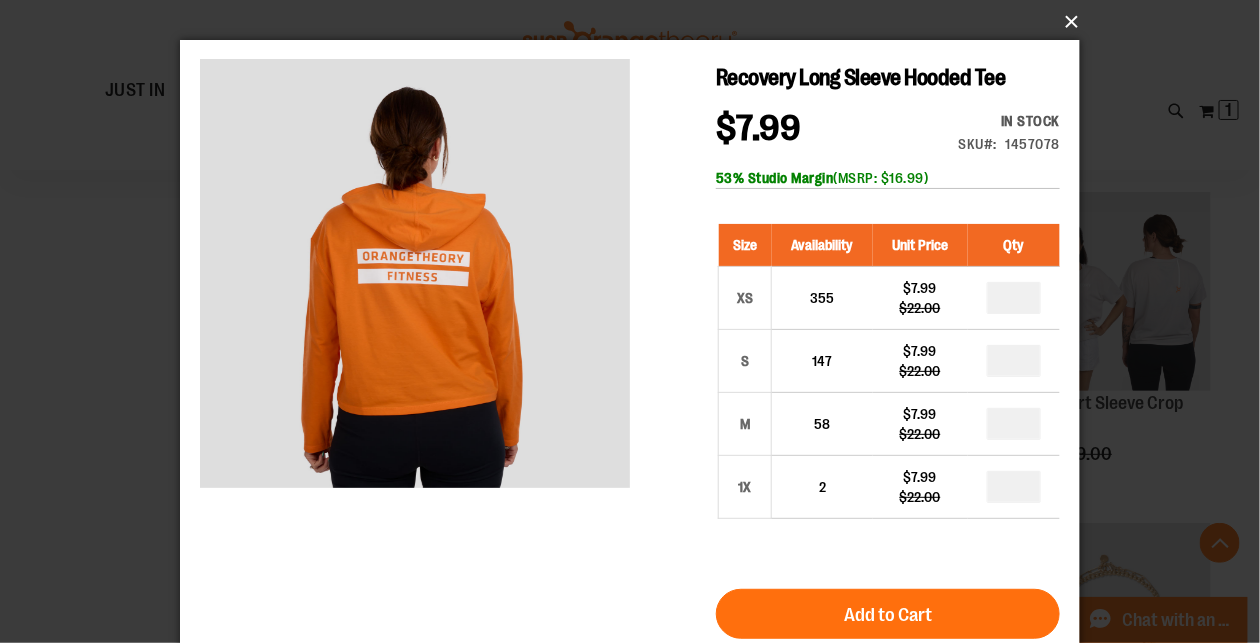 click on "×" at bounding box center (636, 22) 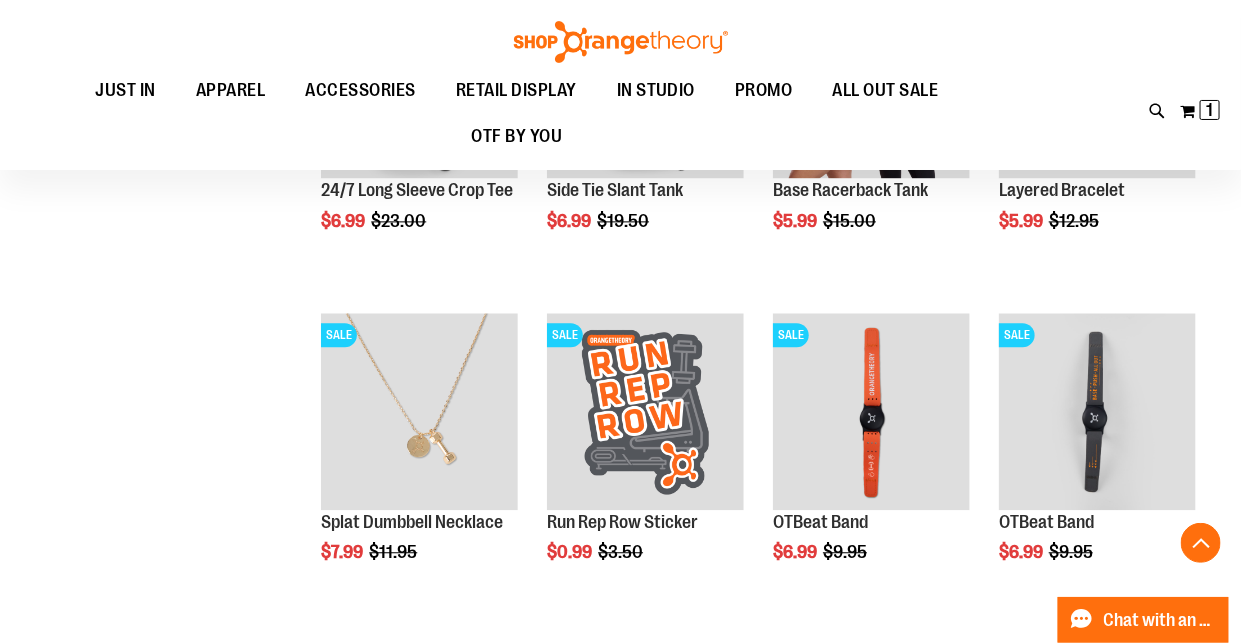 scroll, scrollTop: 1411, scrollLeft: 0, axis: vertical 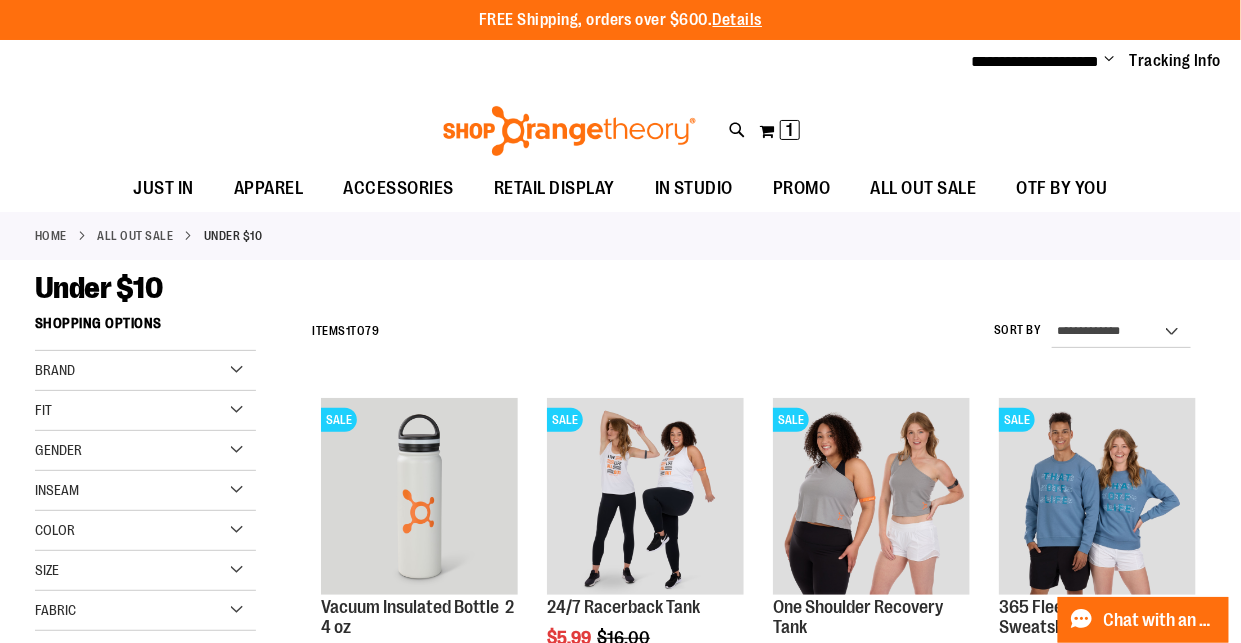 click on "Gender" at bounding box center [145, 451] 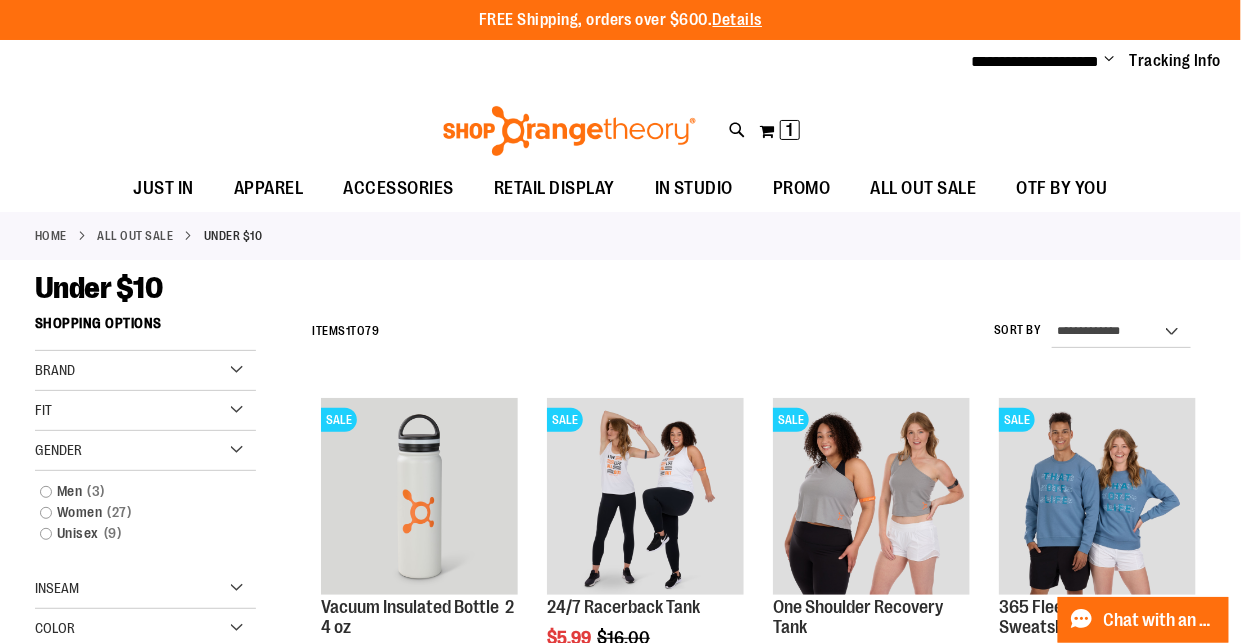 scroll, scrollTop: 120, scrollLeft: 0, axis: vertical 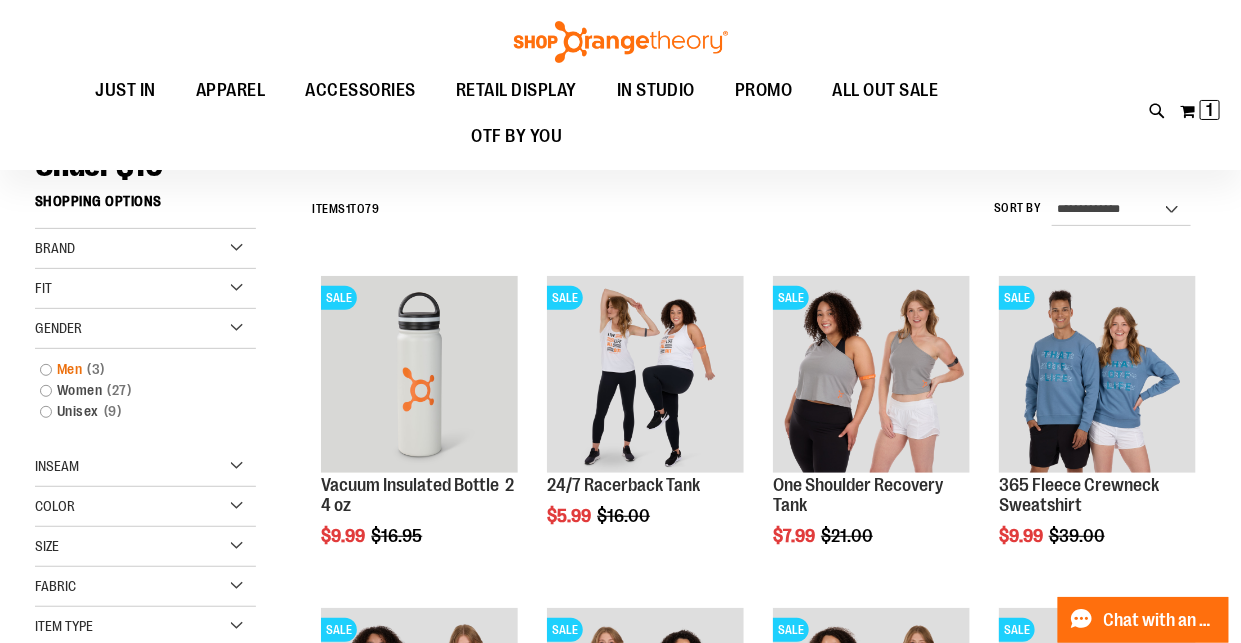 click on "Men                                             3
items" at bounding box center [136, 369] 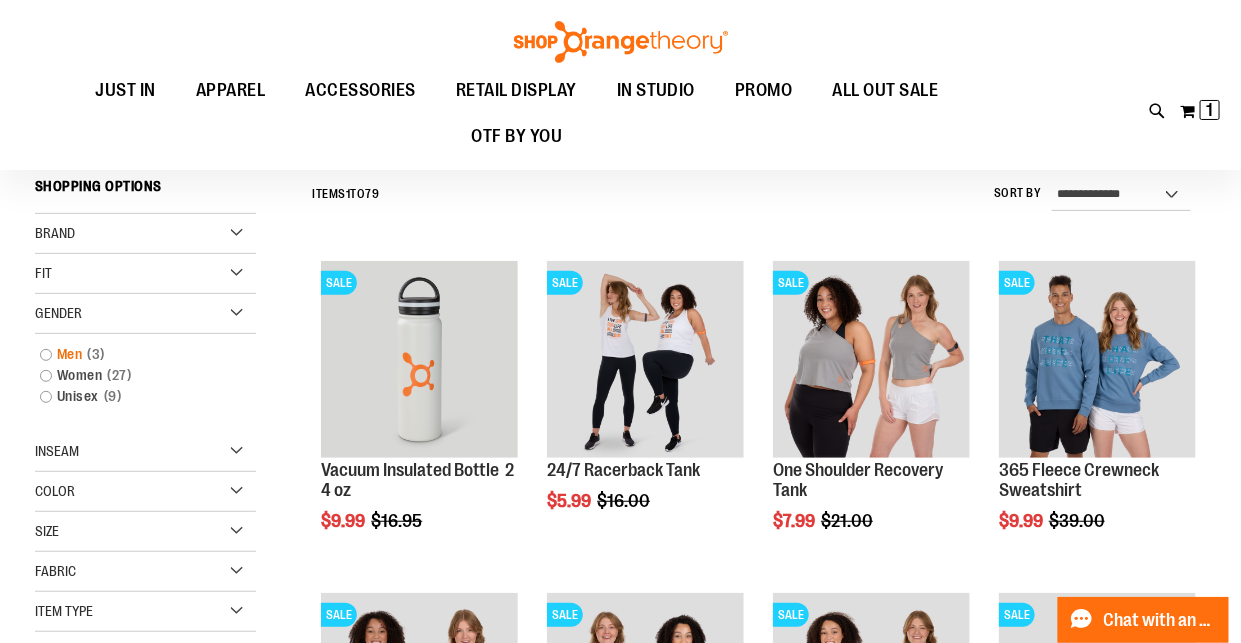 scroll, scrollTop: 135, scrollLeft: 0, axis: vertical 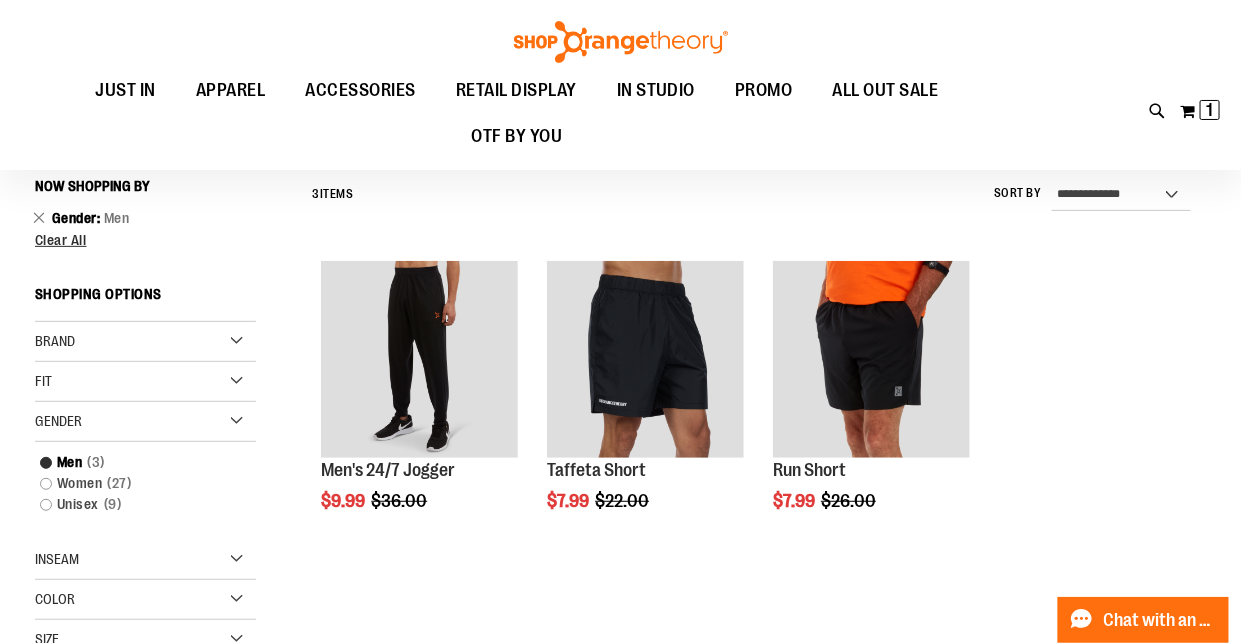 click on "Brand" at bounding box center (145, 342) 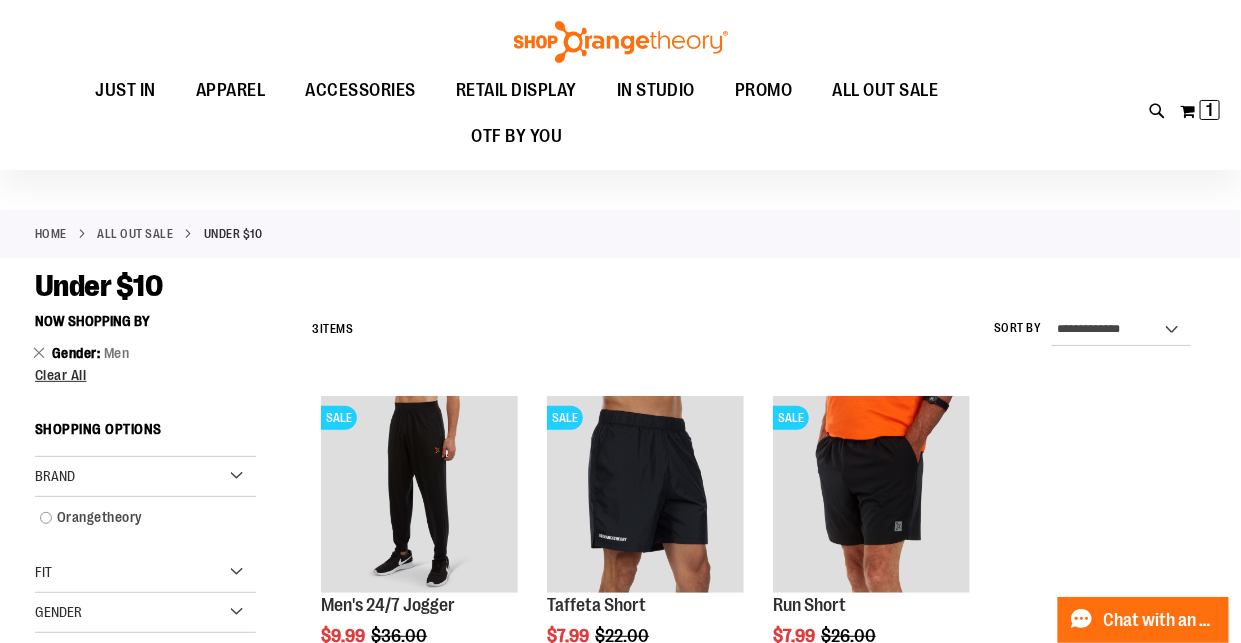 scroll, scrollTop: 0, scrollLeft: 0, axis: both 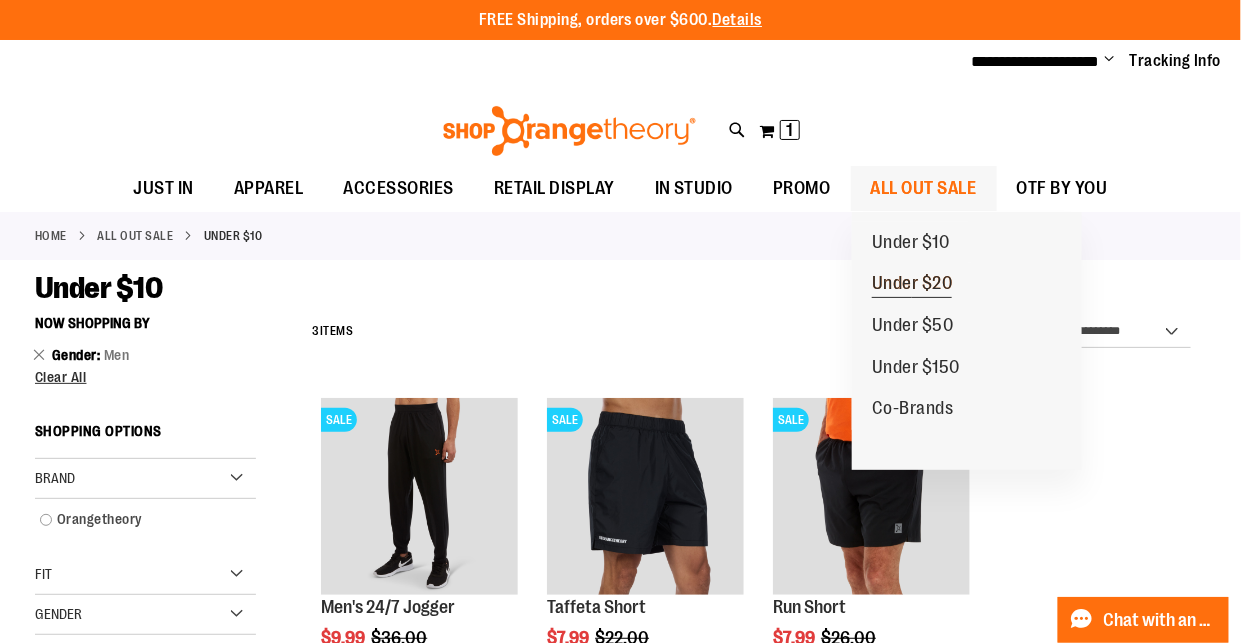 click on "Under $20" at bounding box center [912, 285] 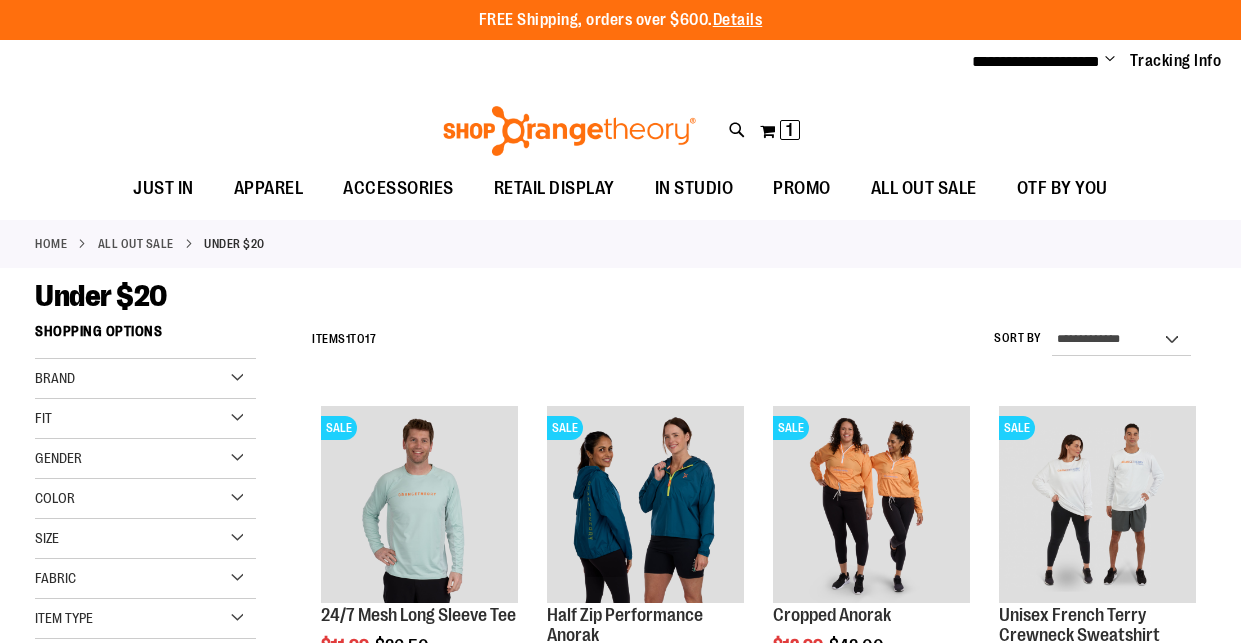 scroll, scrollTop: 0, scrollLeft: 0, axis: both 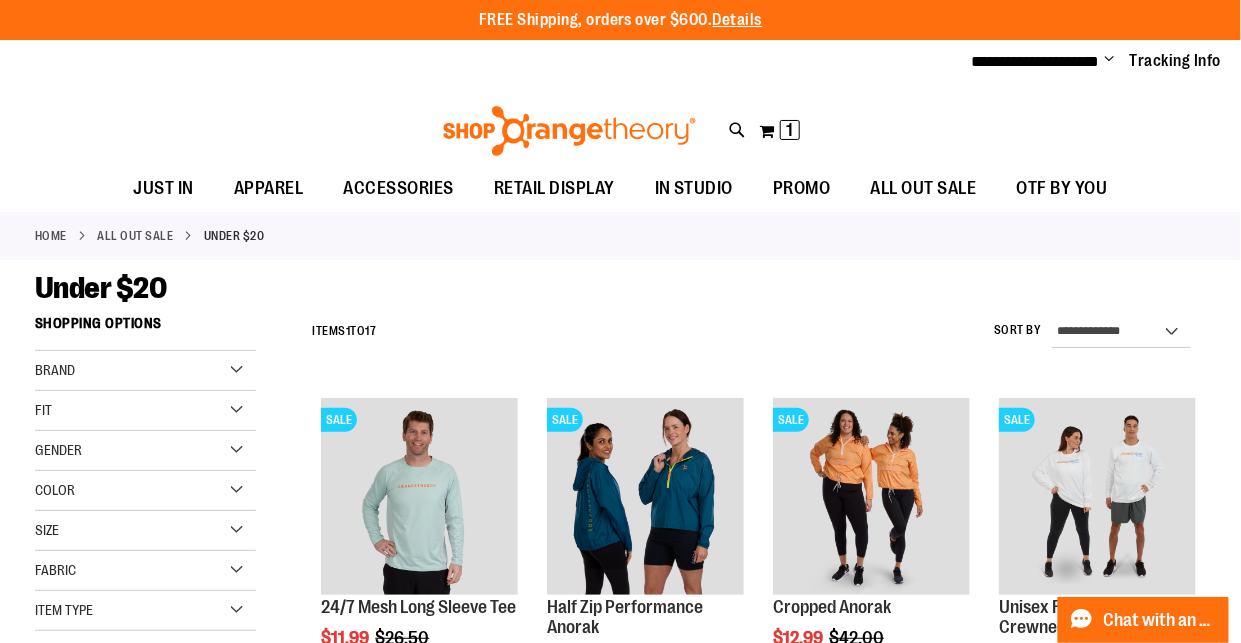 type on "**********" 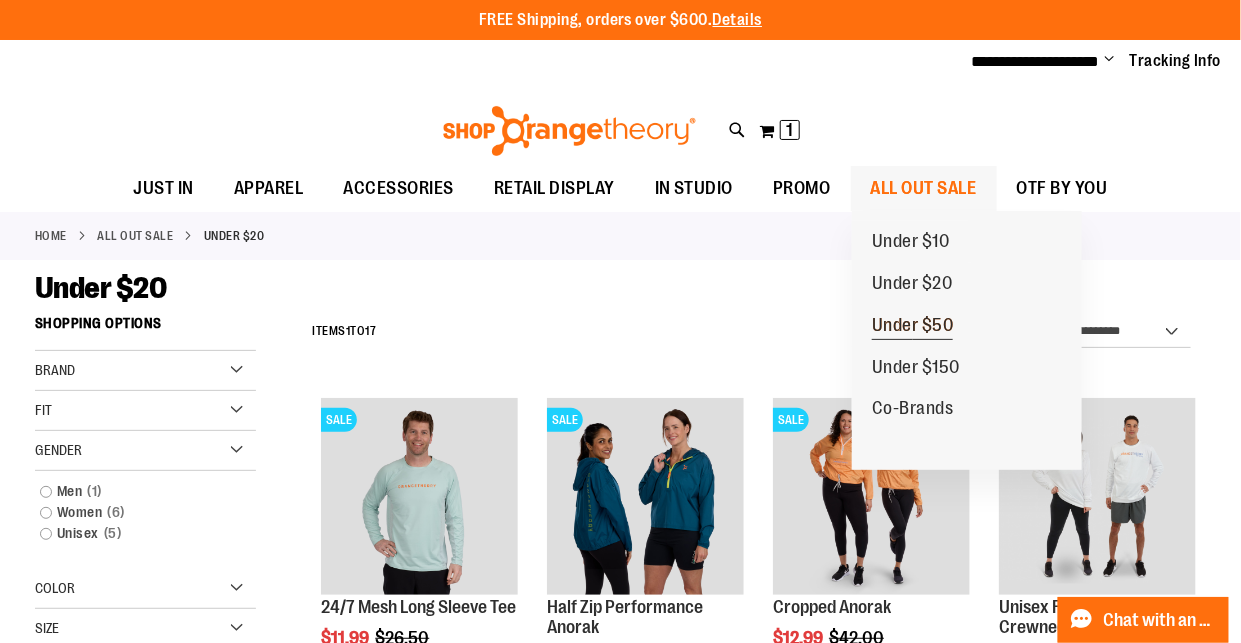 click on "Under $50" at bounding box center (913, 327) 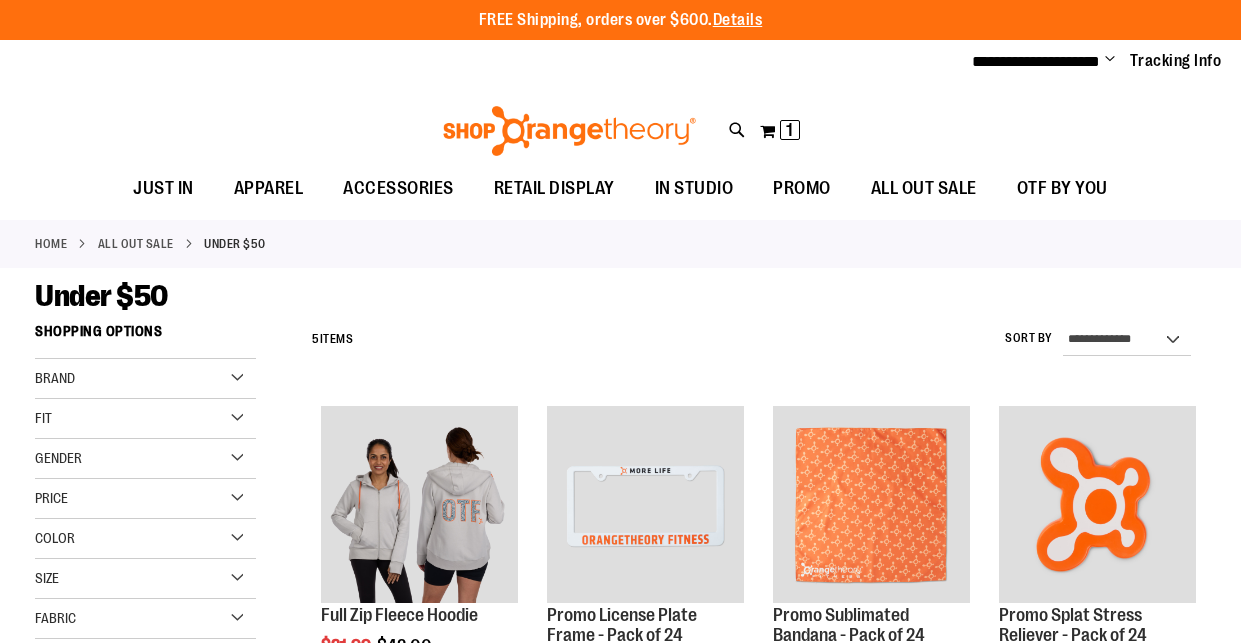 scroll, scrollTop: 0, scrollLeft: 0, axis: both 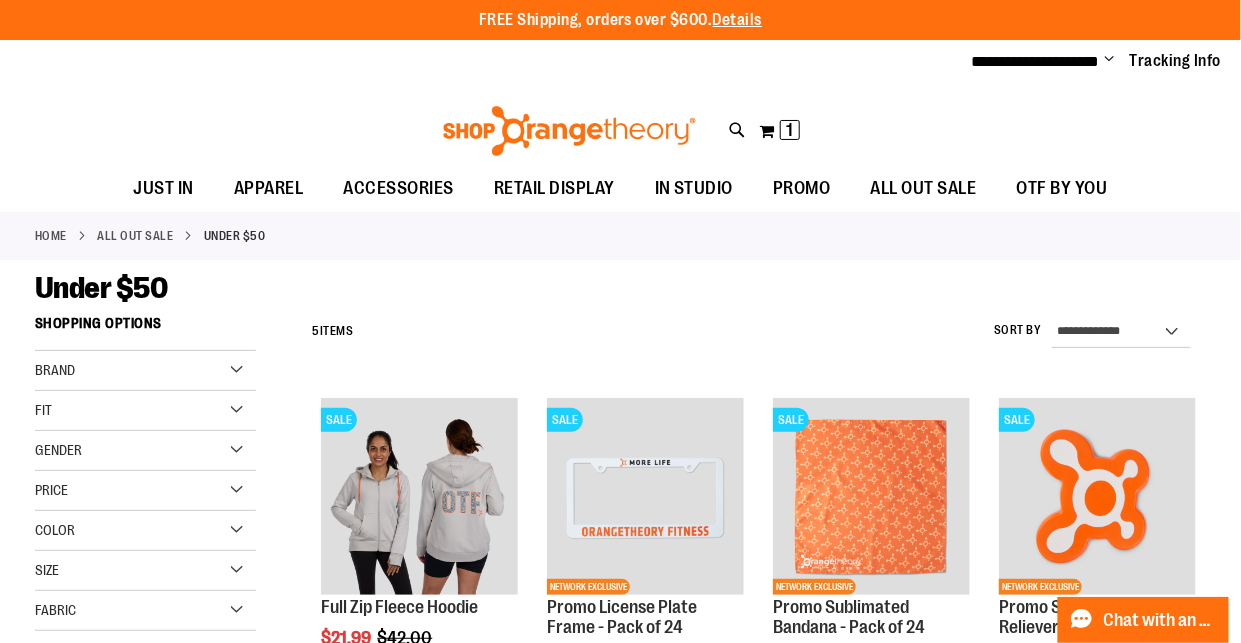 type on "**********" 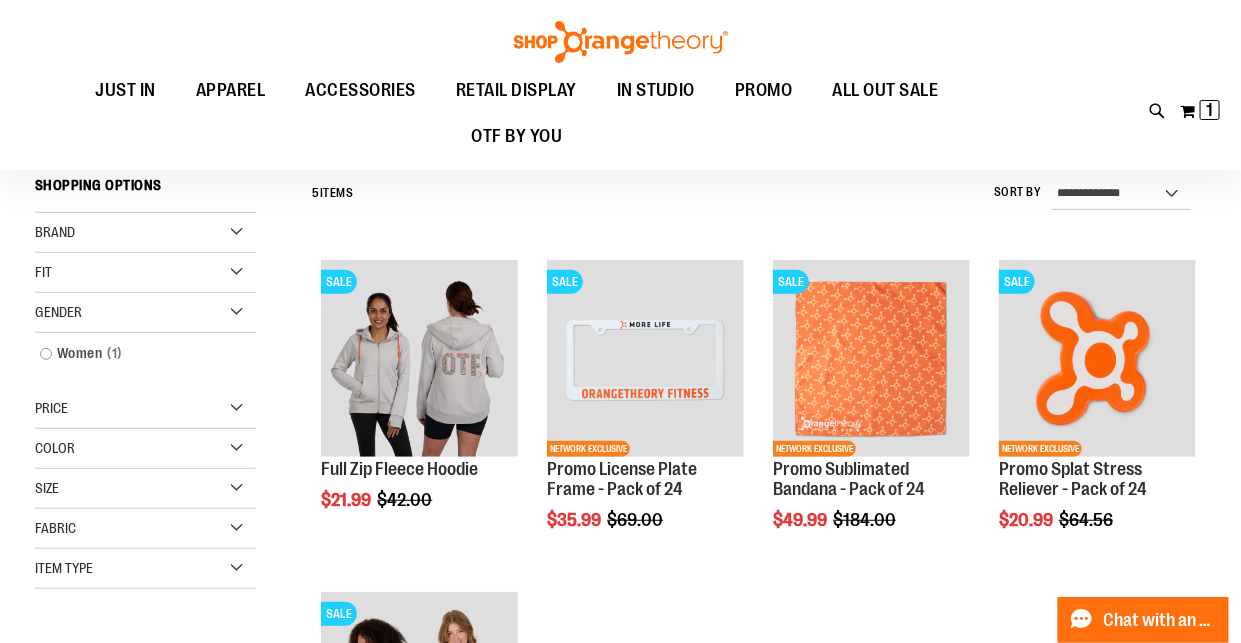 scroll, scrollTop: 0, scrollLeft: 0, axis: both 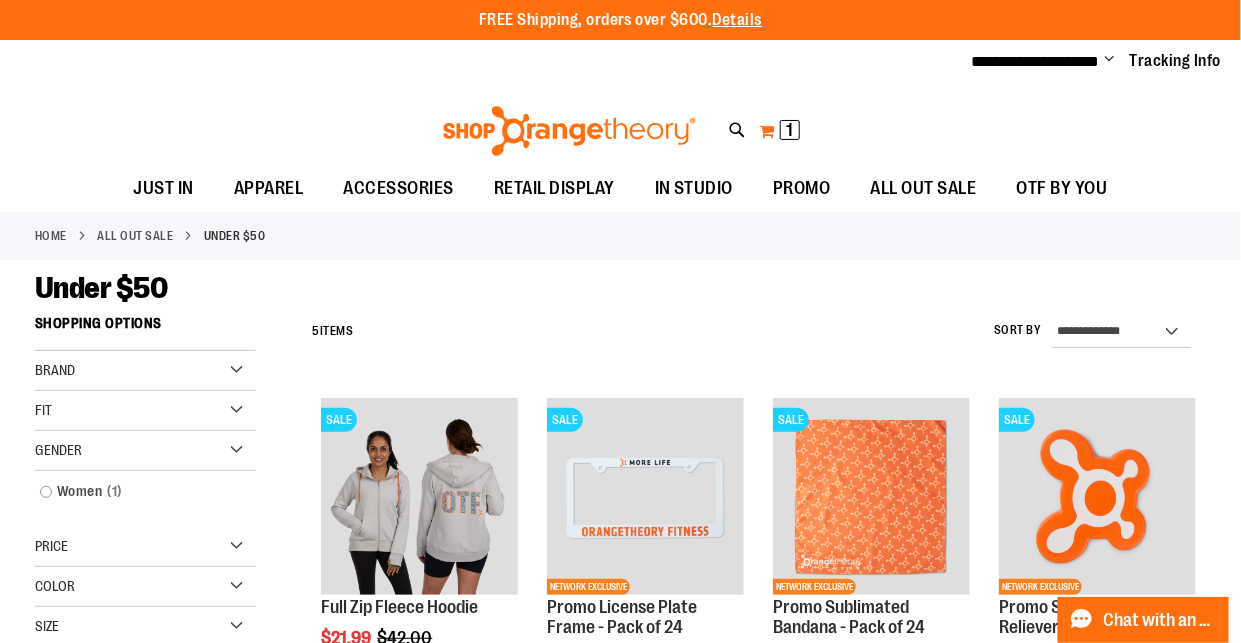 click on "My Cart
1
1
items" at bounding box center (780, 131) 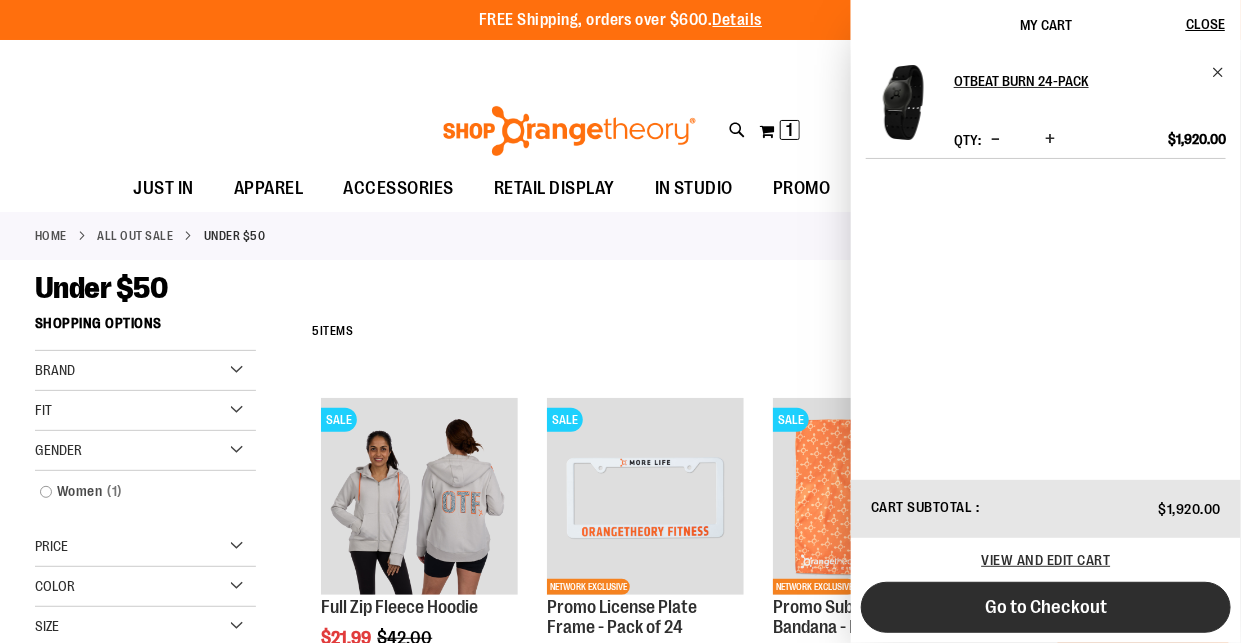 click on "Go to Checkout" at bounding box center [1046, 607] 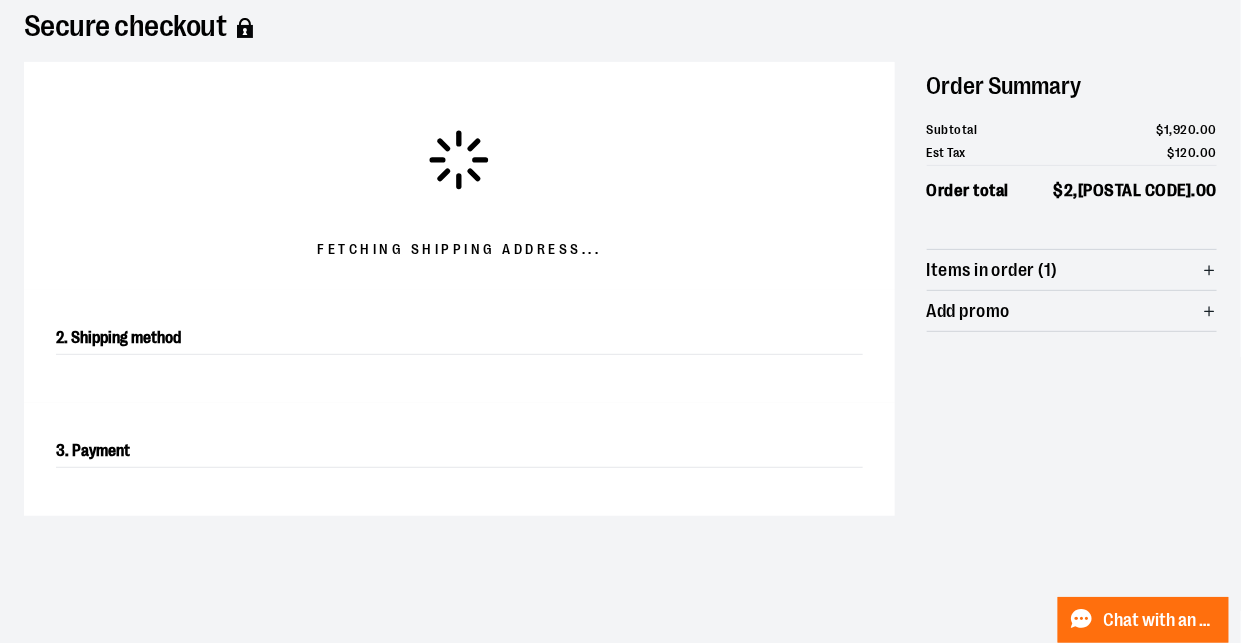 scroll, scrollTop: 153, scrollLeft: 0, axis: vertical 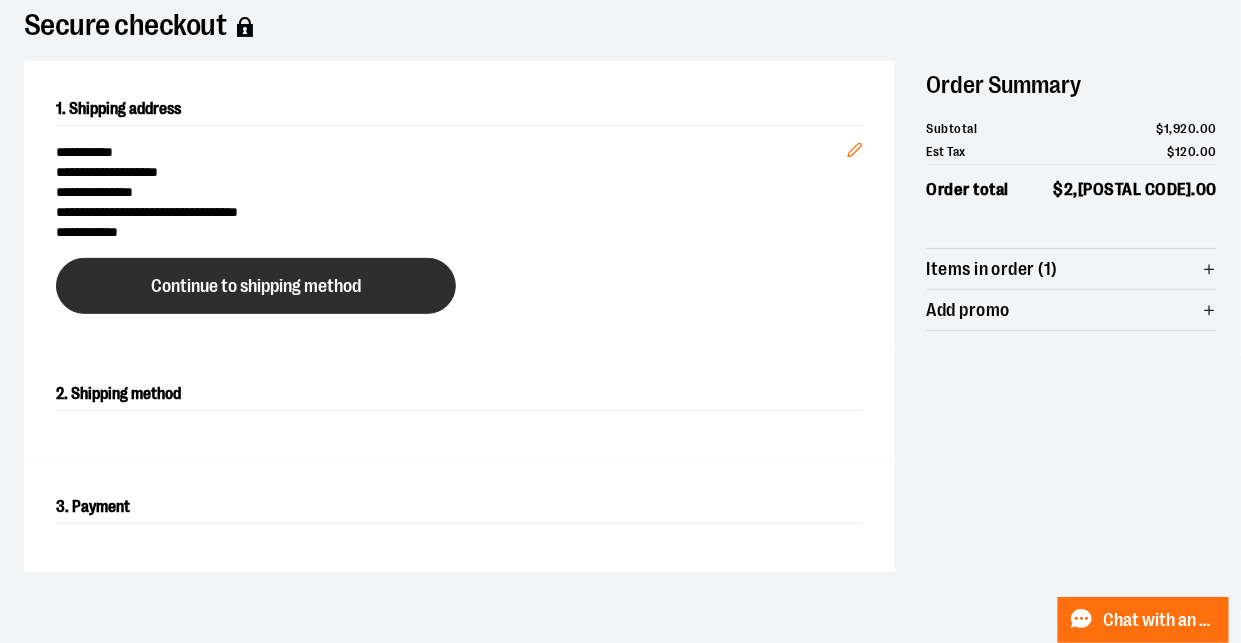click on "Continue to shipping method" at bounding box center (256, 286) 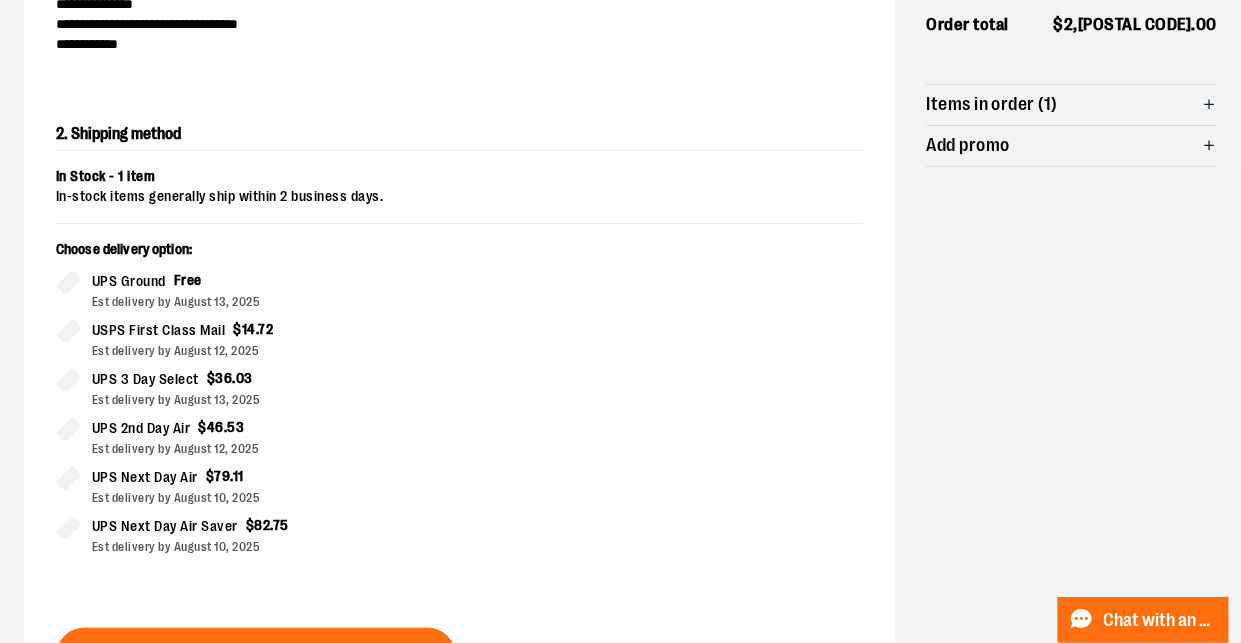 scroll, scrollTop: 475, scrollLeft: 0, axis: vertical 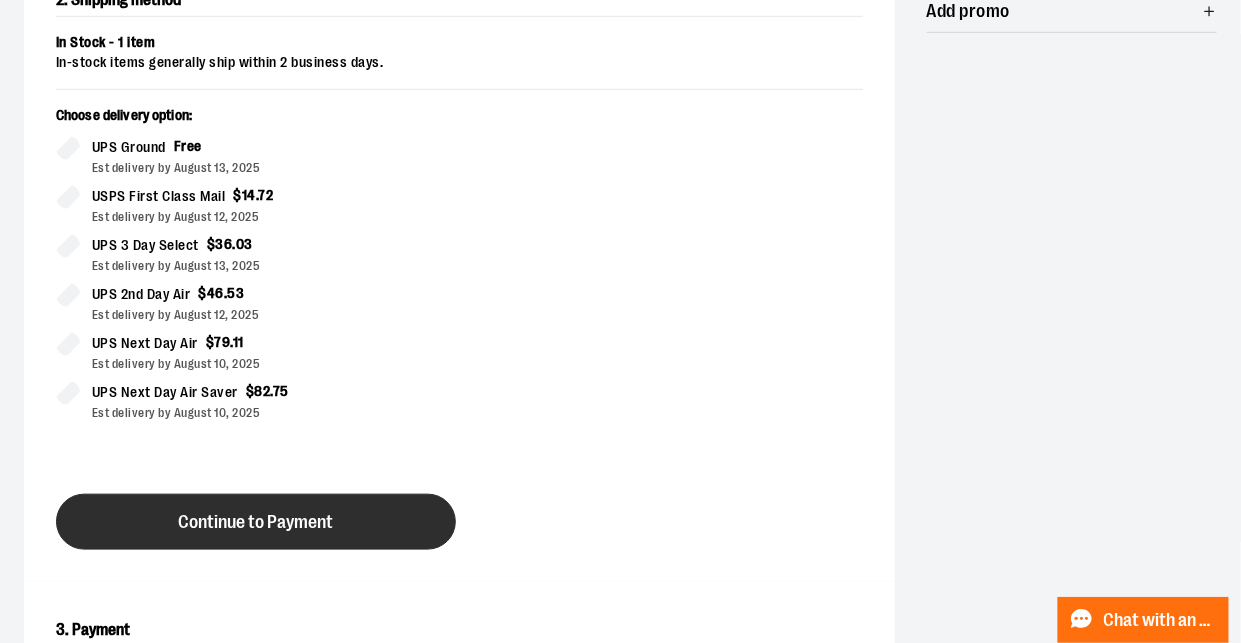 click on "Continue to Payment" at bounding box center (256, 522) 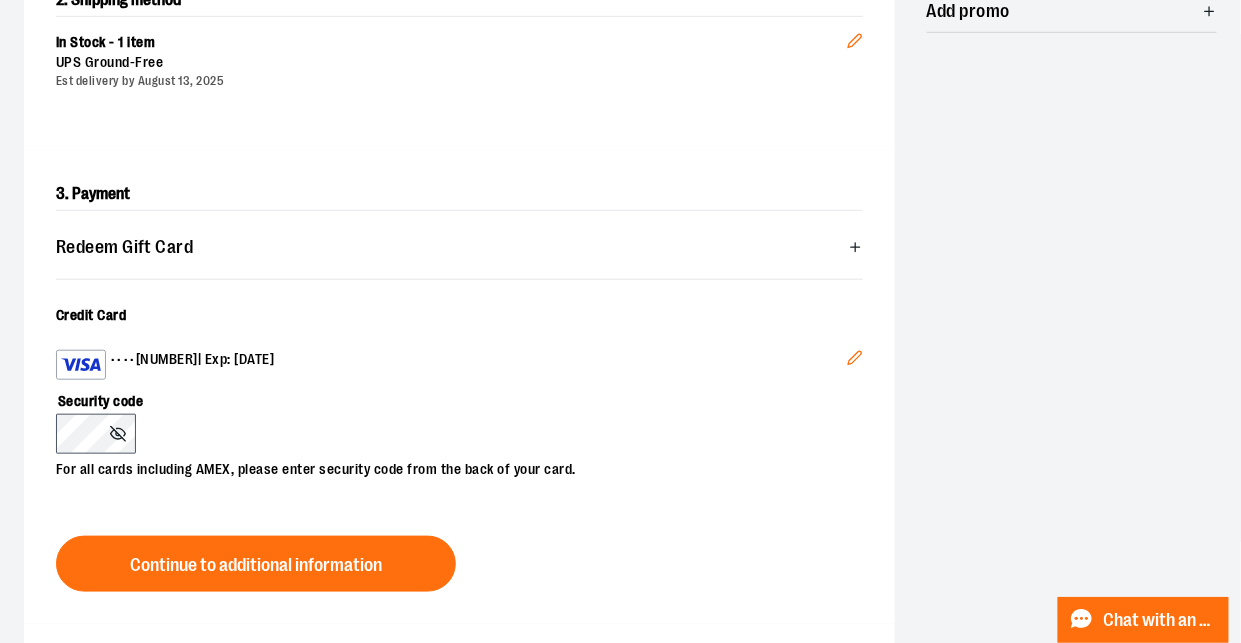 click 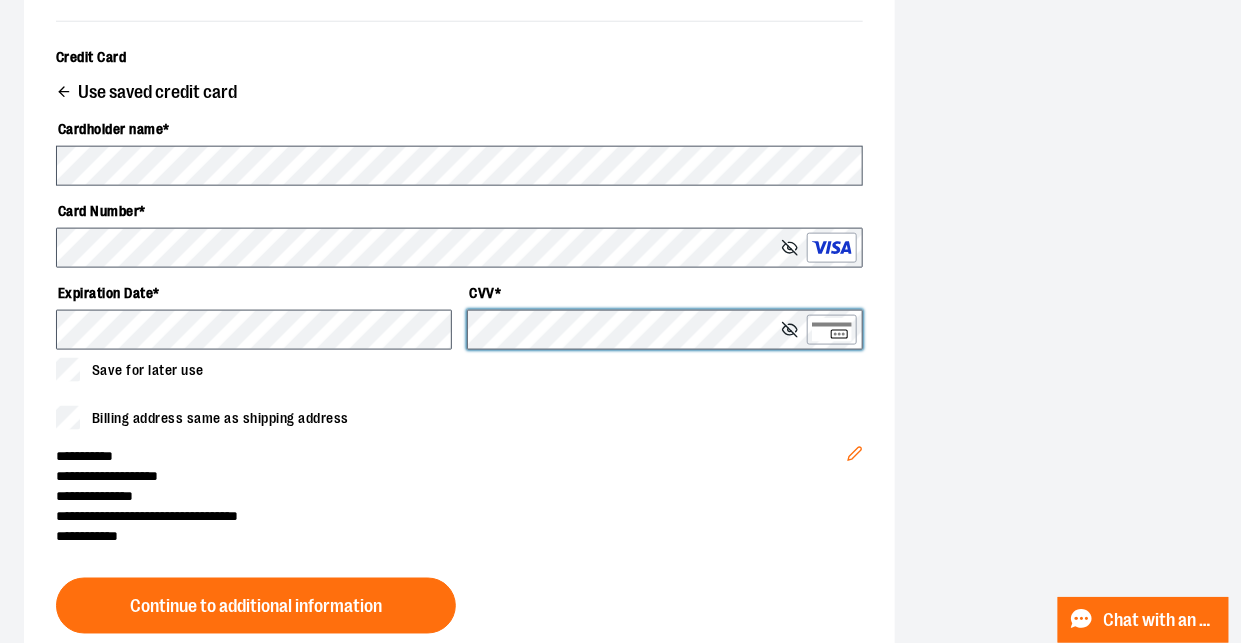 scroll, scrollTop: 772, scrollLeft: 0, axis: vertical 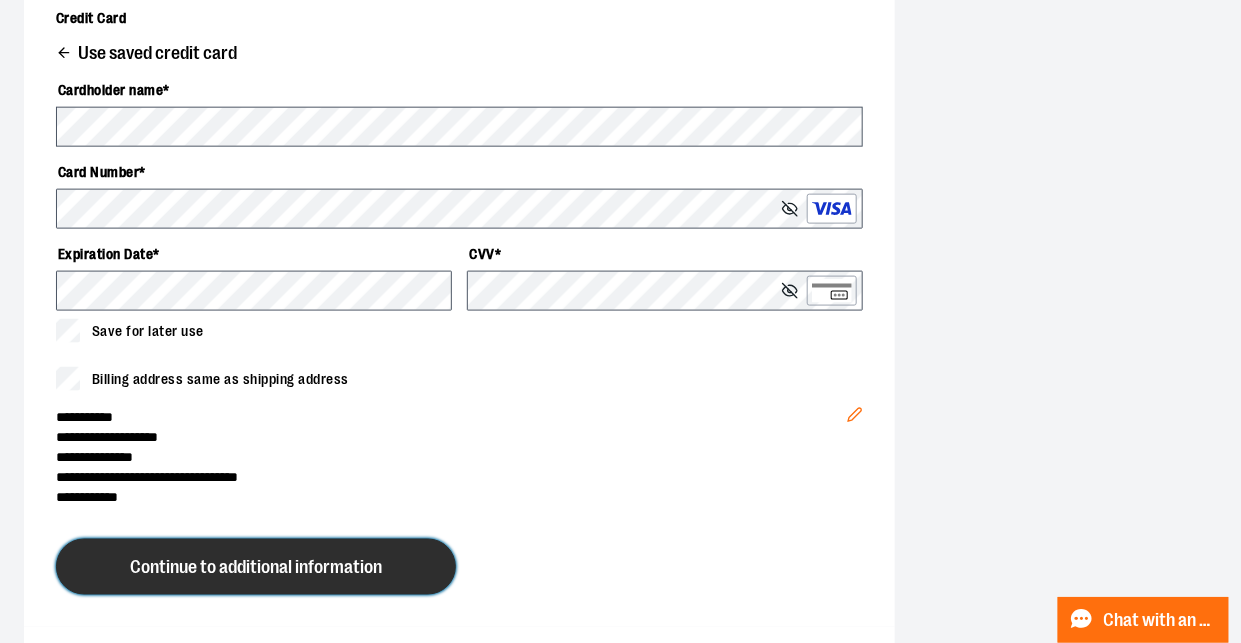 click on "Continue to additional information" at bounding box center (256, 568) 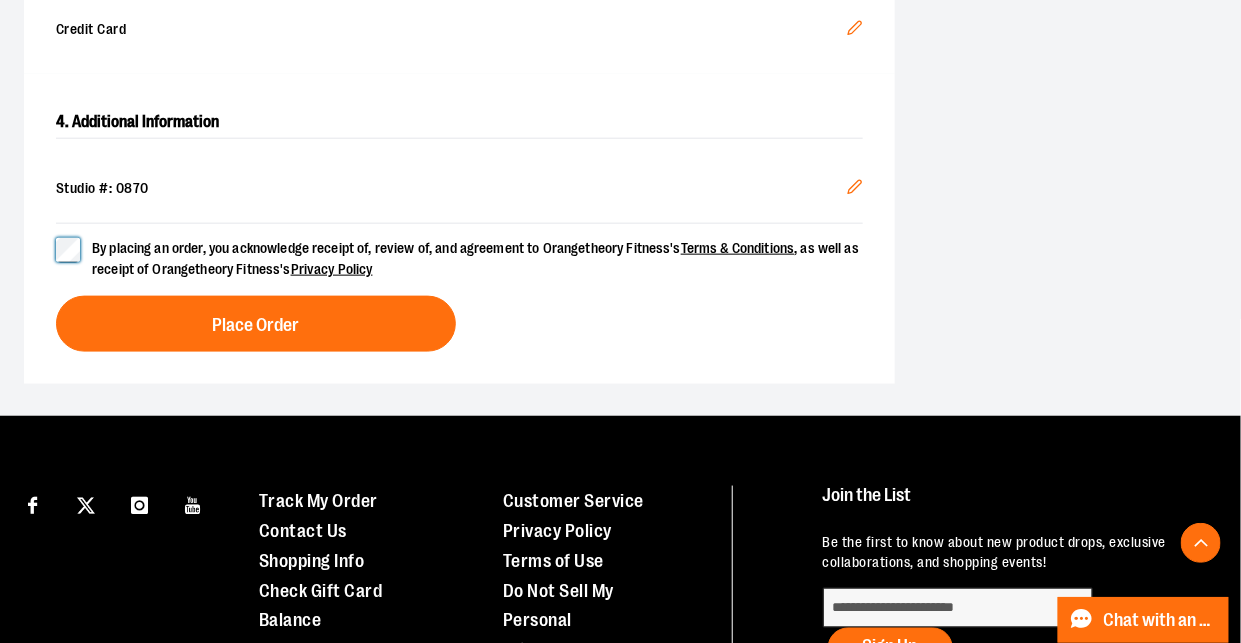 scroll, scrollTop: 700, scrollLeft: 0, axis: vertical 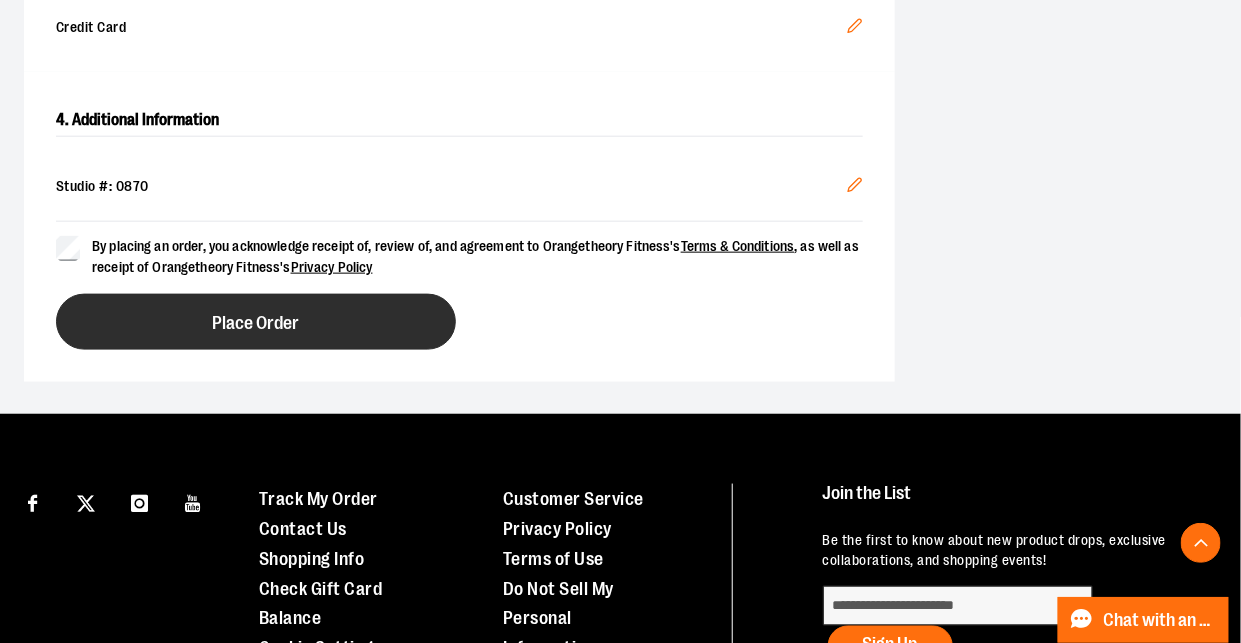 click on "Place Order" at bounding box center [256, 322] 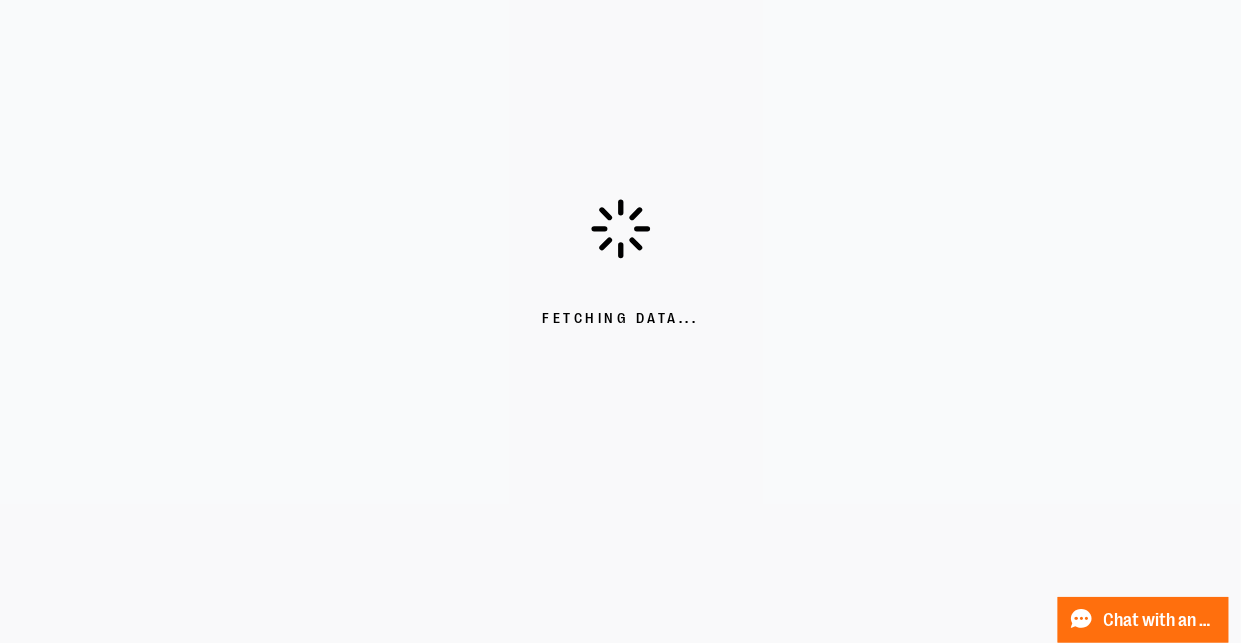 scroll, scrollTop: 0, scrollLeft: 0, axis: both 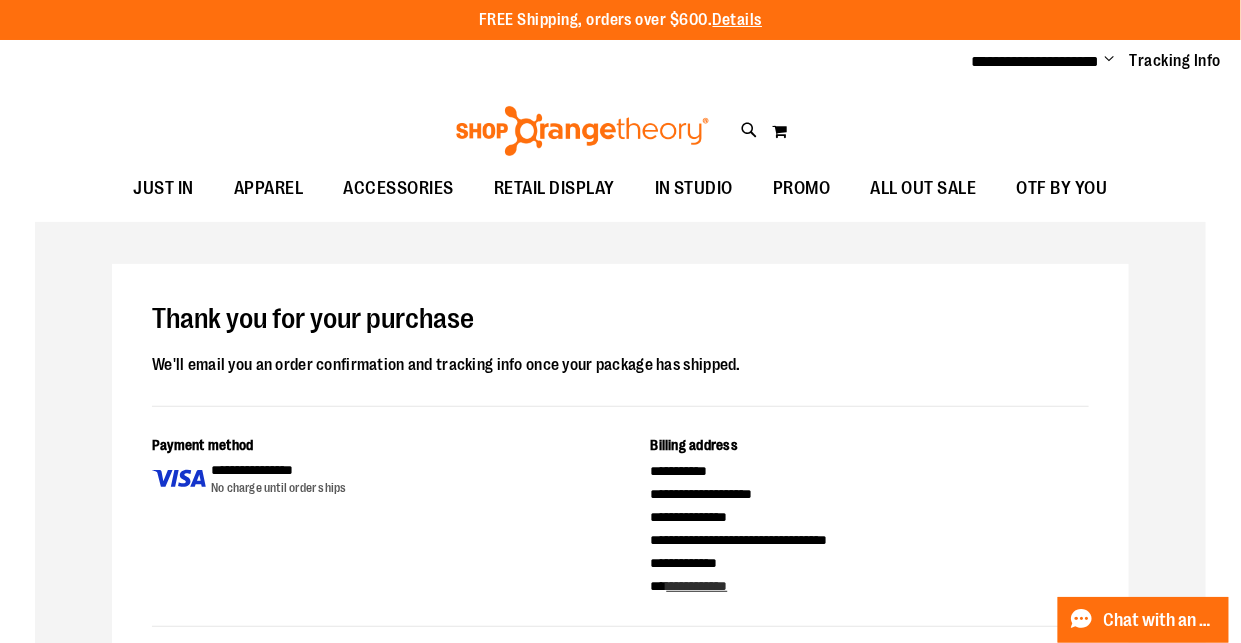 type on "**********" 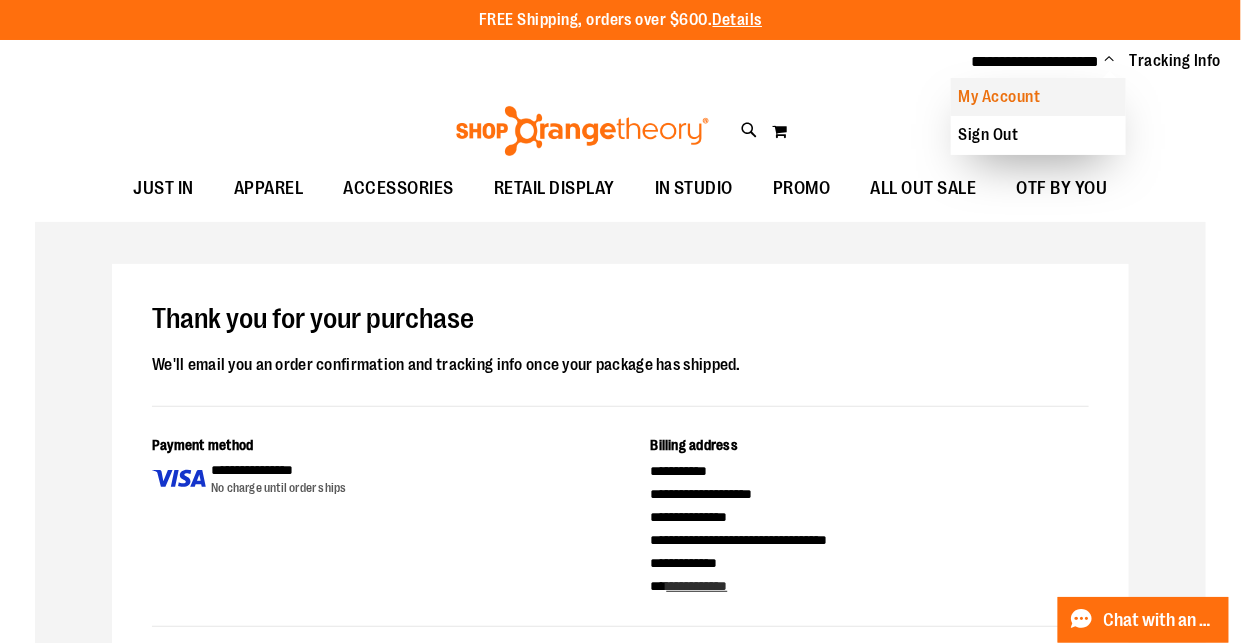 click on "My Account" at bounding box center [1038, 97] 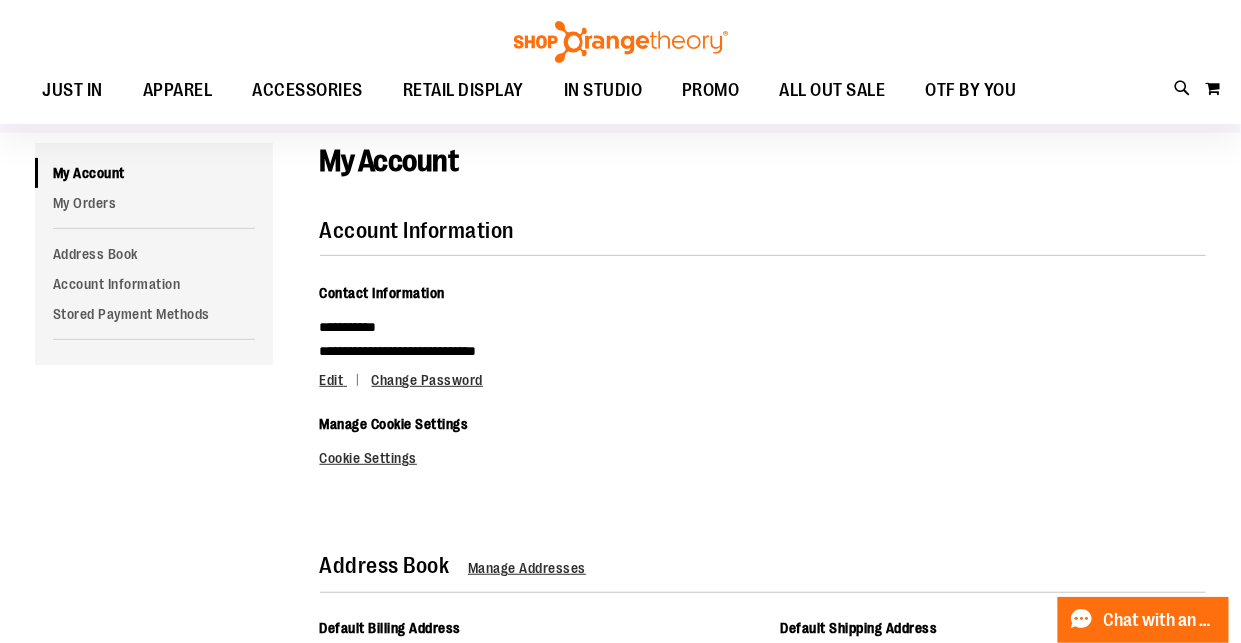 scroll, scrollTop: 124, scrollLeft: 0, axis: vertical 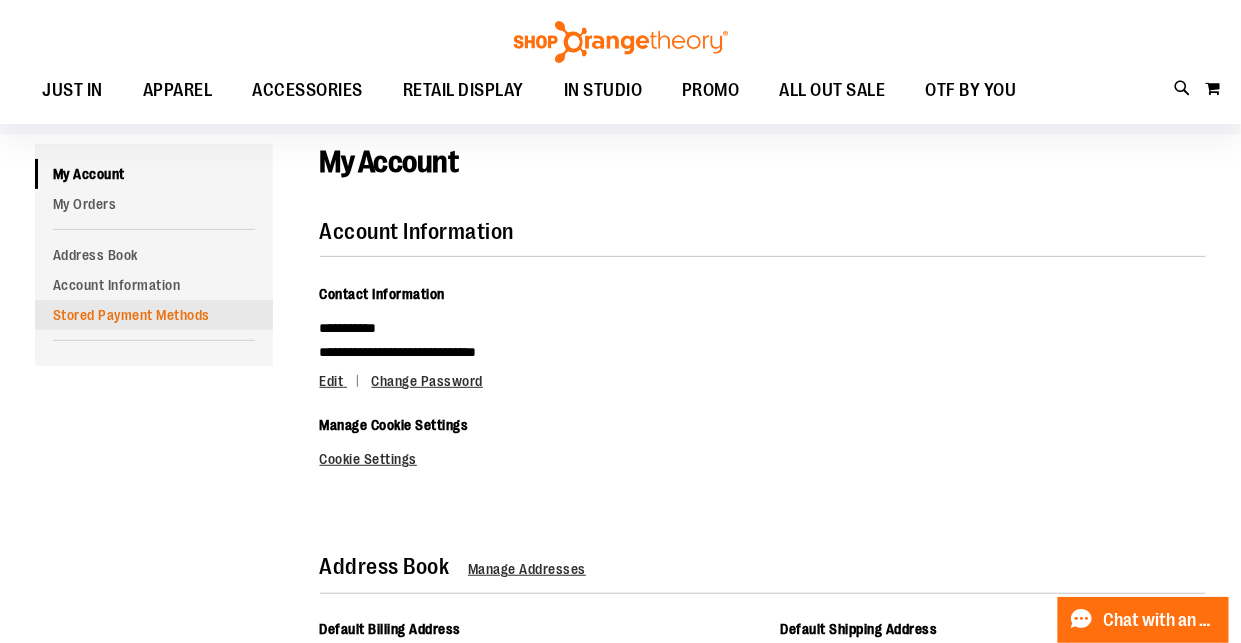 type on "**********" 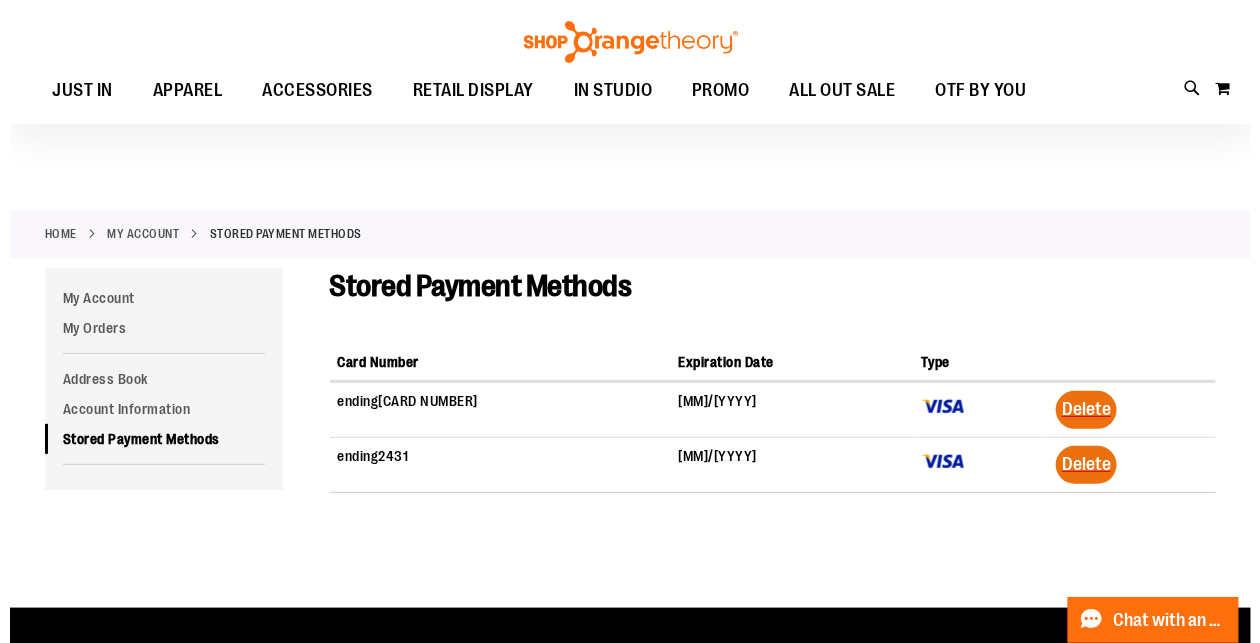 scroll, scrollTop: 30, scrollLeft: 0, axis: vertical 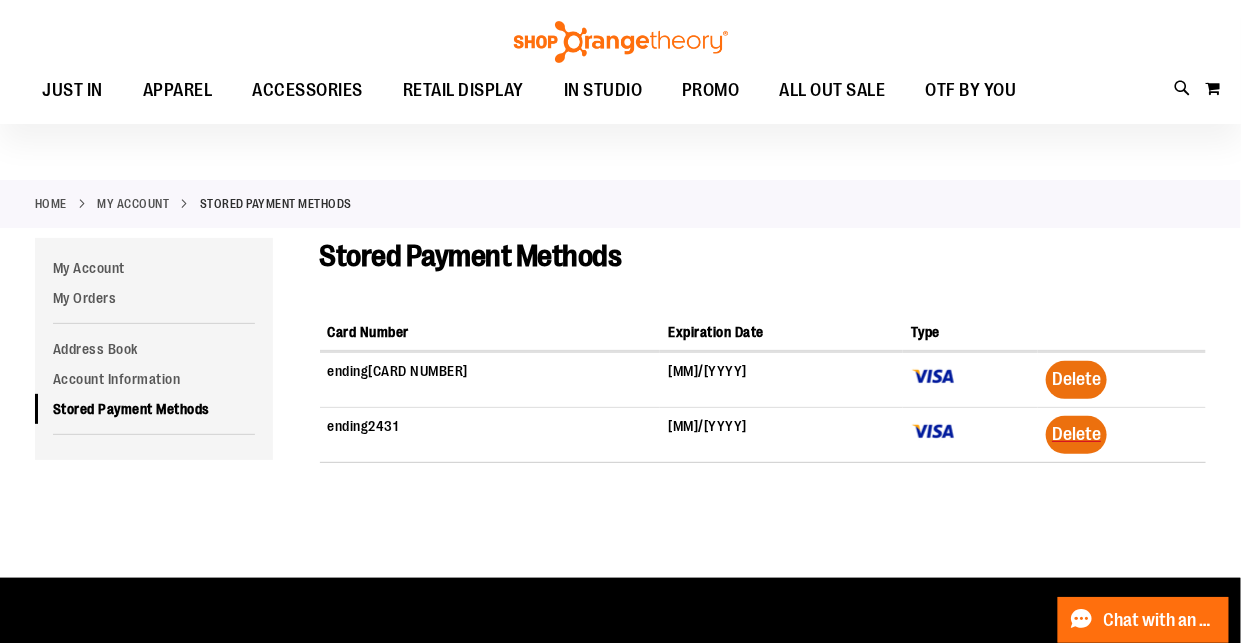 type on "**********" 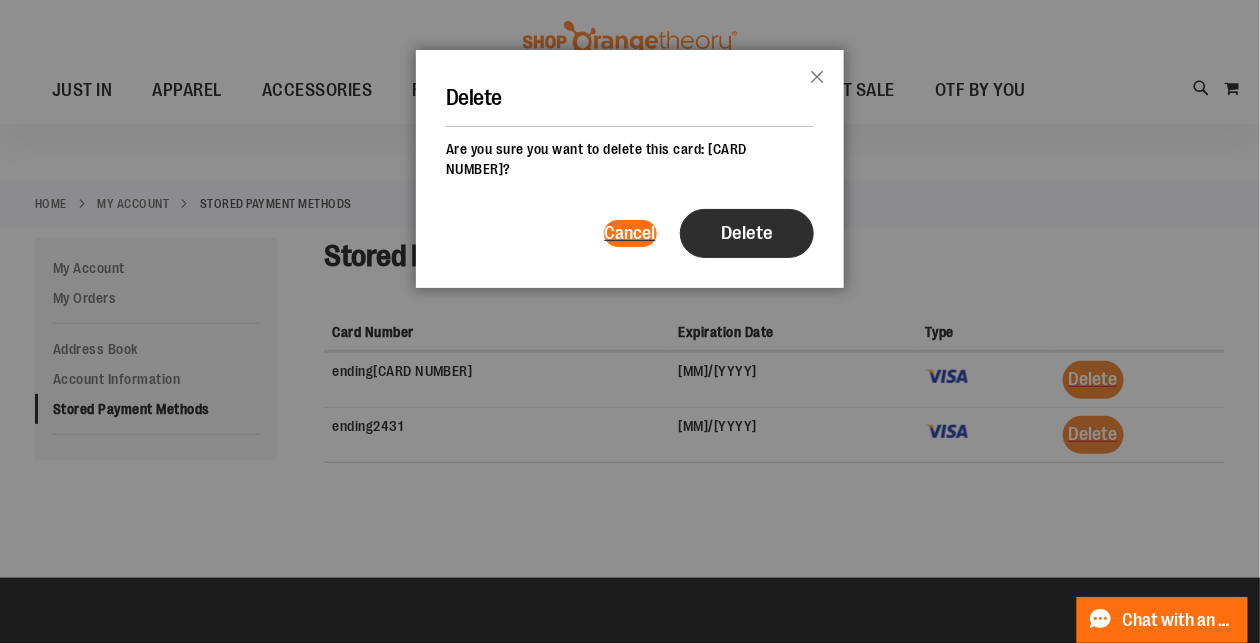 click on "Delete" at bounding box center (747, 233) 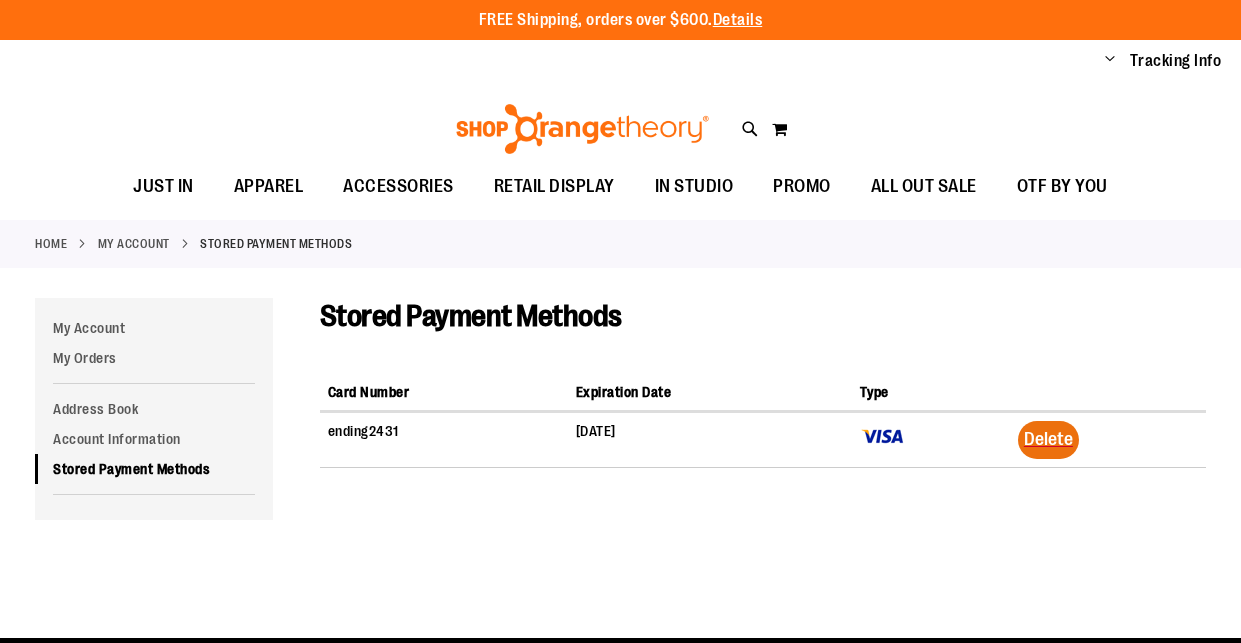 scroll, scrollTop: 0, scrollLeft: 0, axis: both 